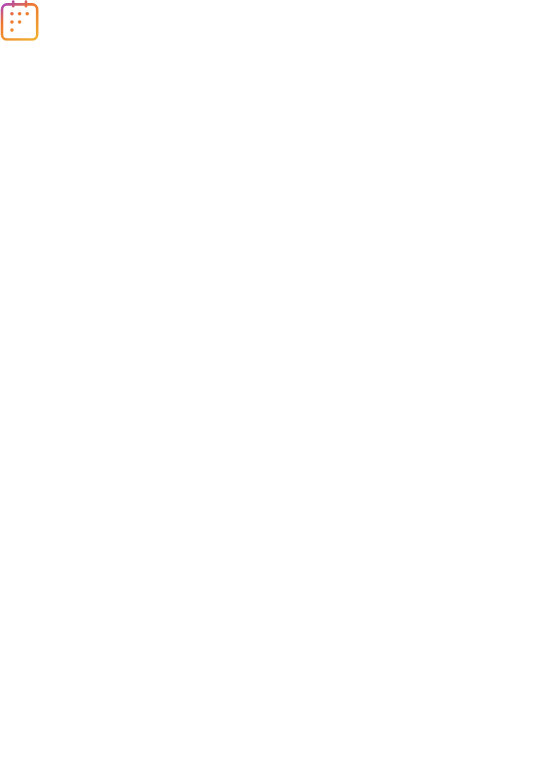 scroll, scrollTop: 0, scrollLeft: 0, axis: both 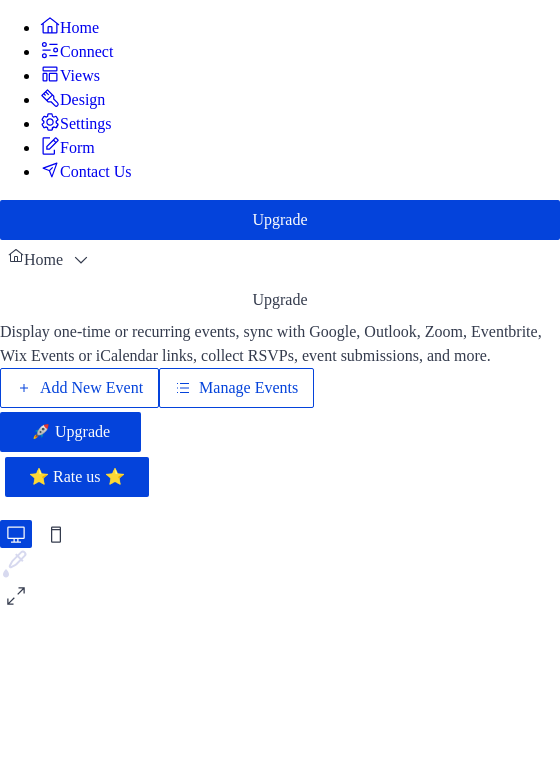 click on "Add New Event" at bounding box center [79, 388] 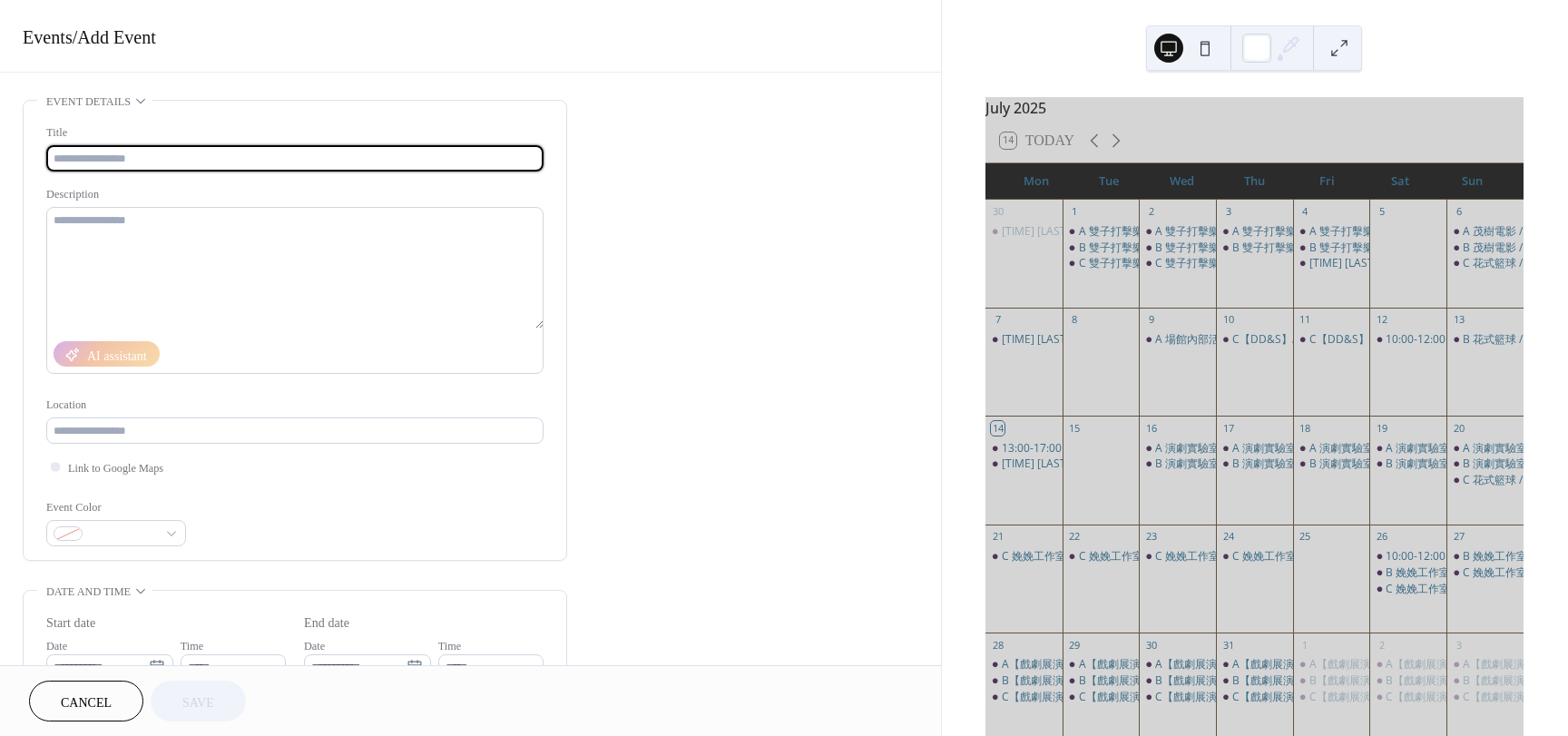 scroll, scrollTop: 0, scrollLeft: 0, axis: both 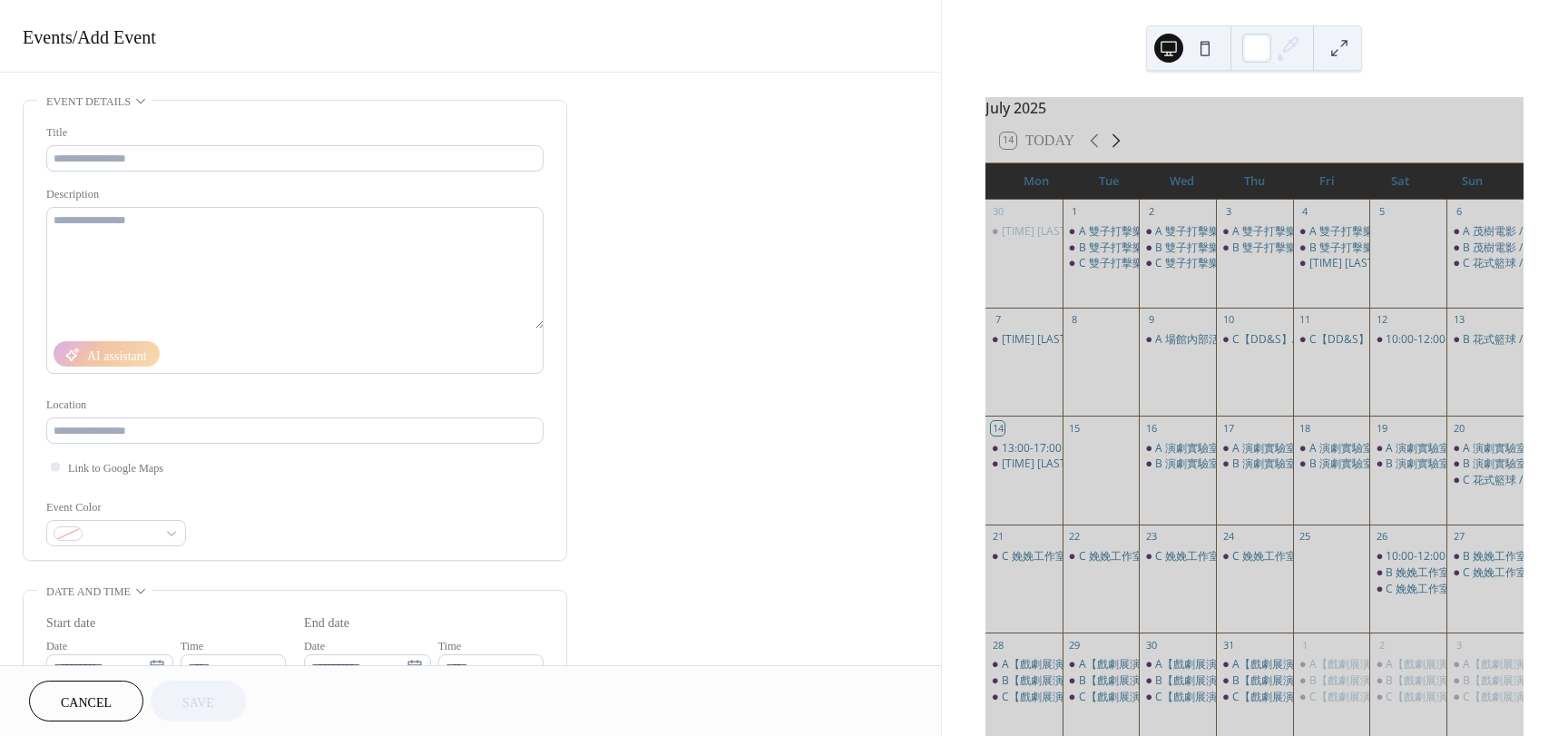 click 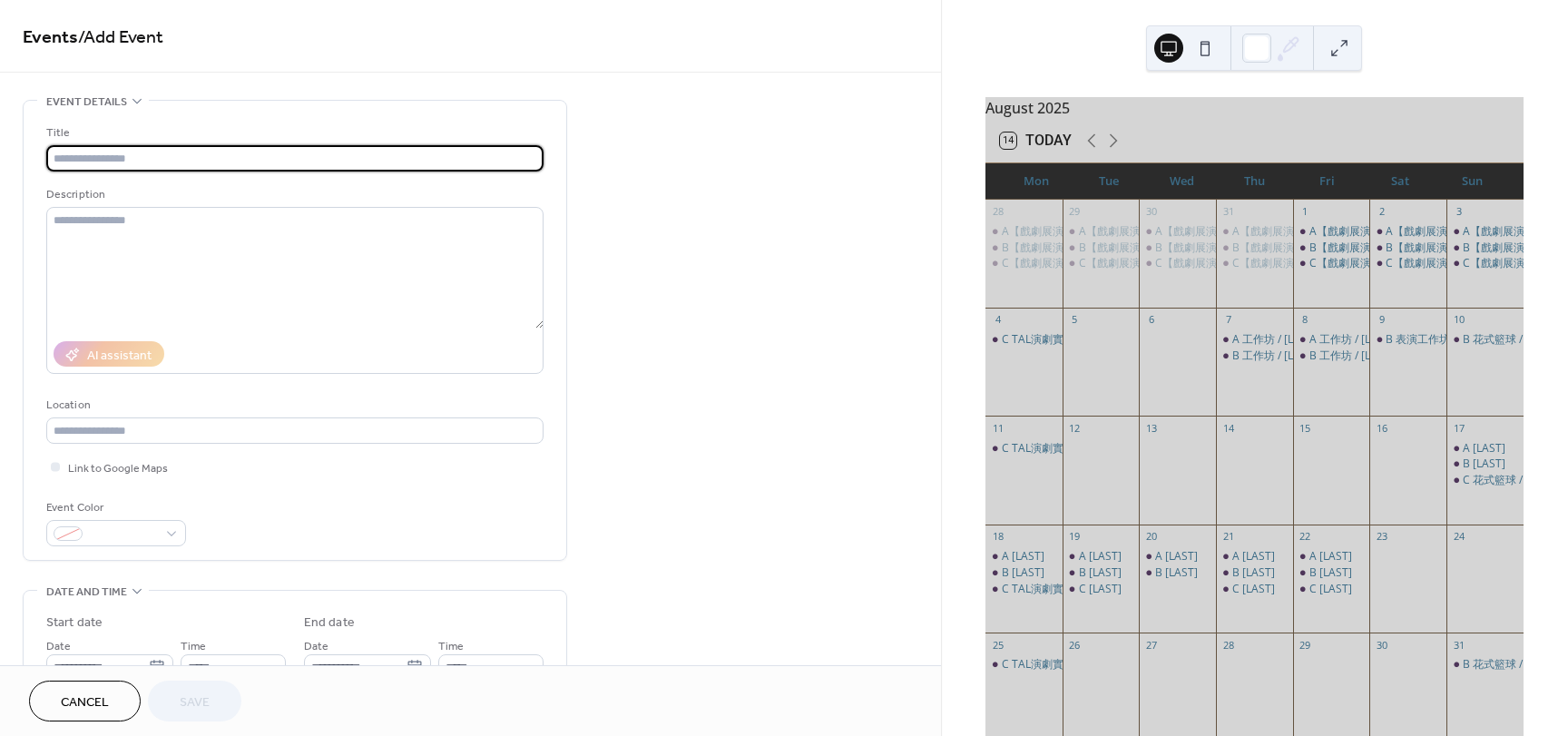 click at bounding box center (295, 158) 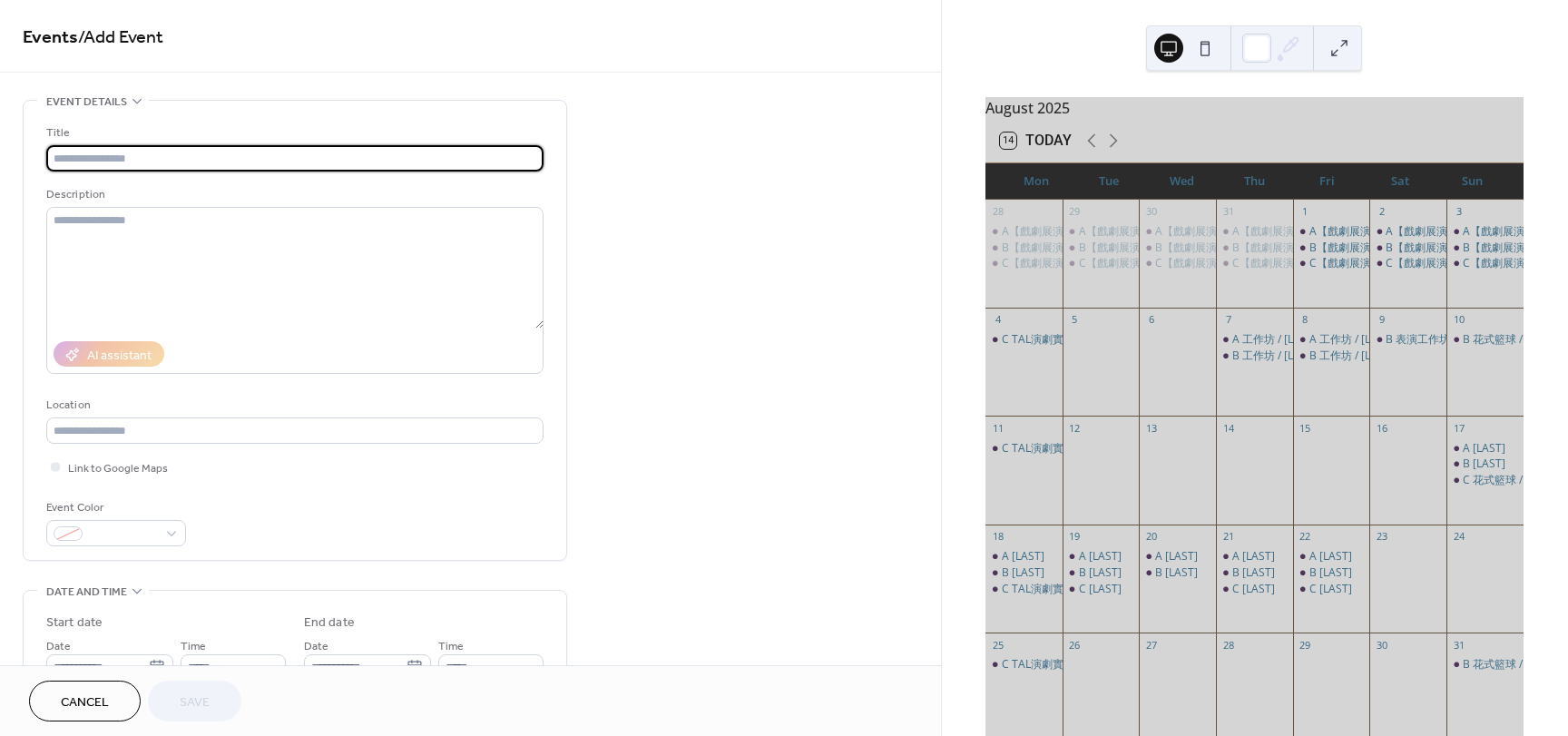 paste on "**********" 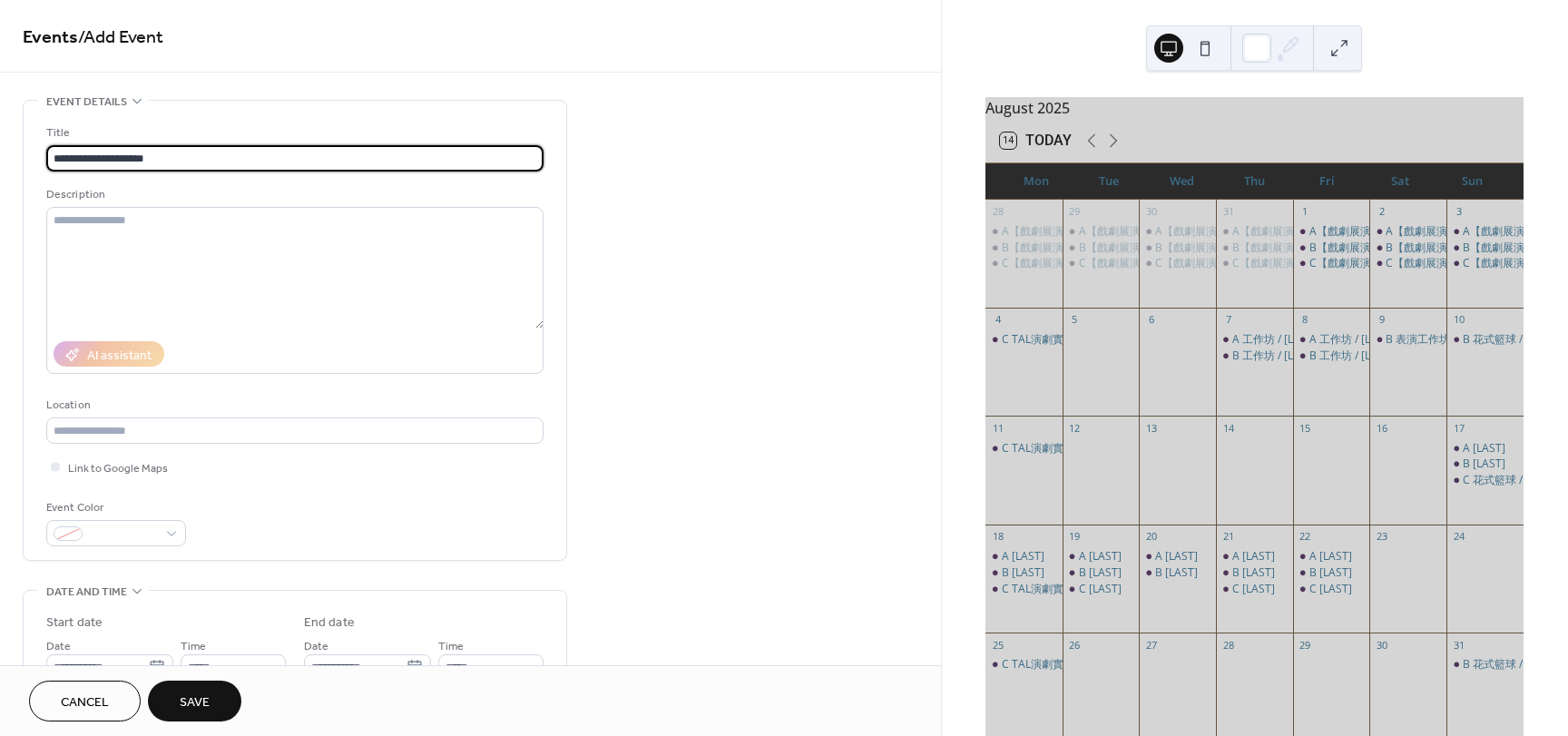 drag, startPoint x: 52, startPoint y: 158, endPoint x: 125, endPoint y: 136, distance: 76.24303 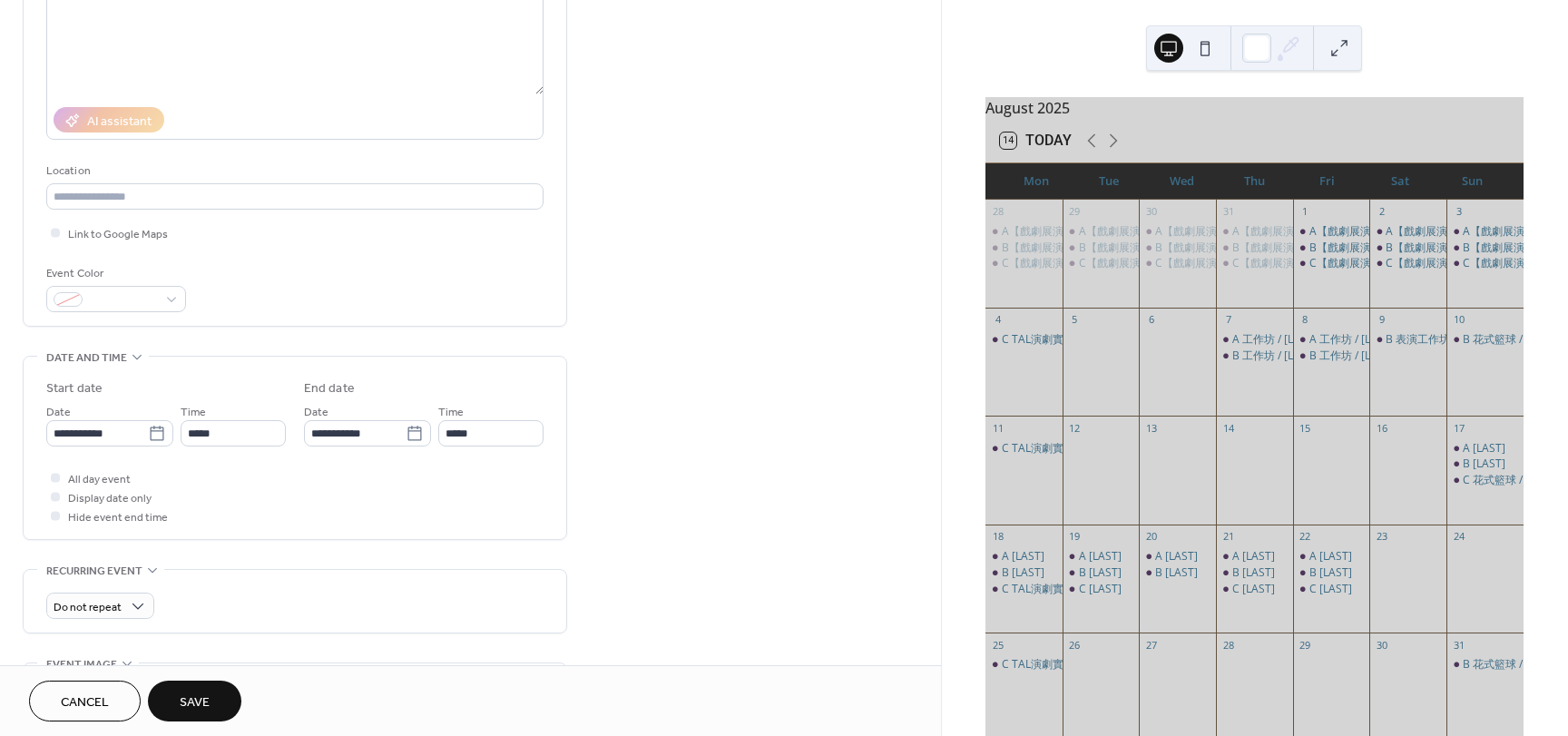 scroll, scrollTop: 272, scrollLeft: 0, axis: vertical 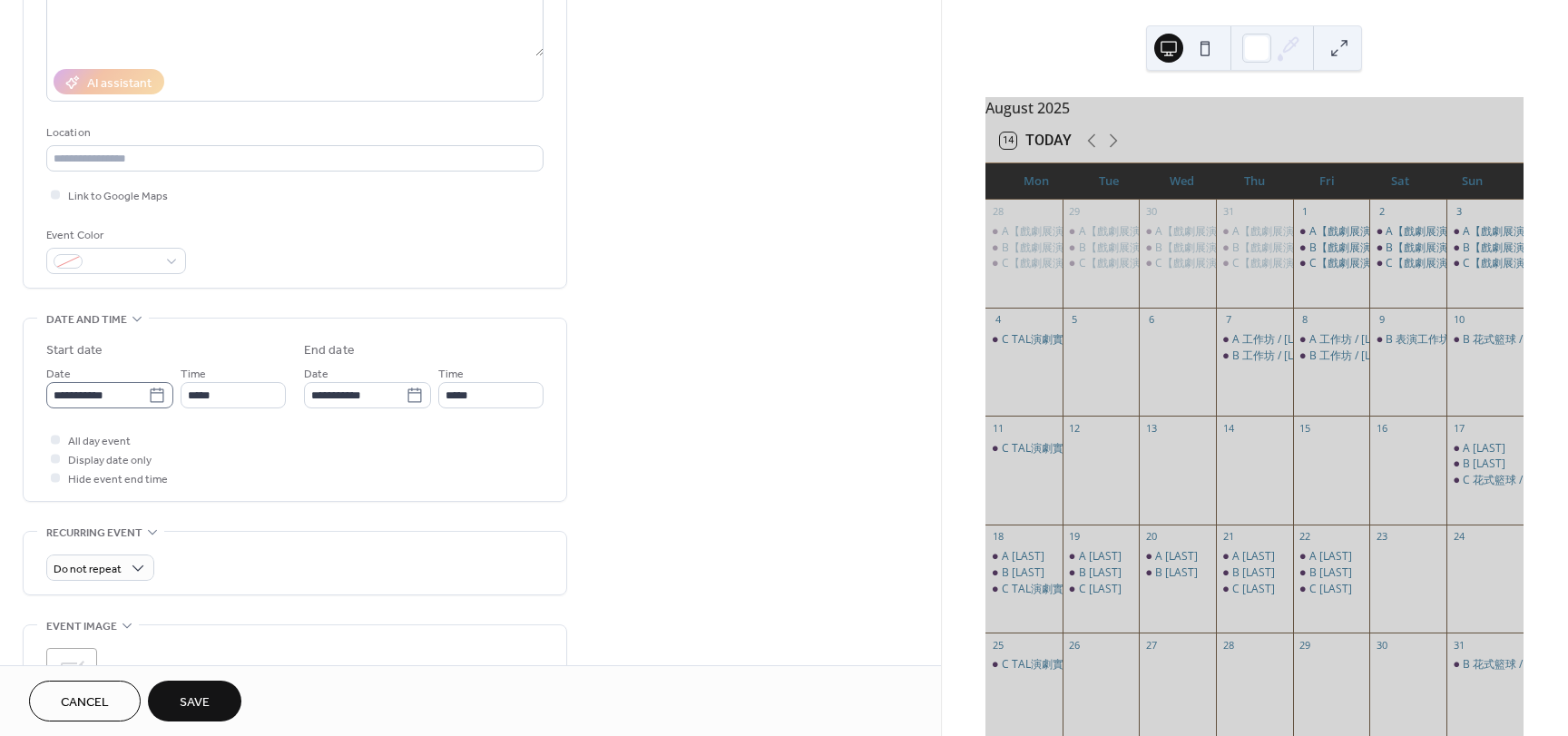 type on "**********" 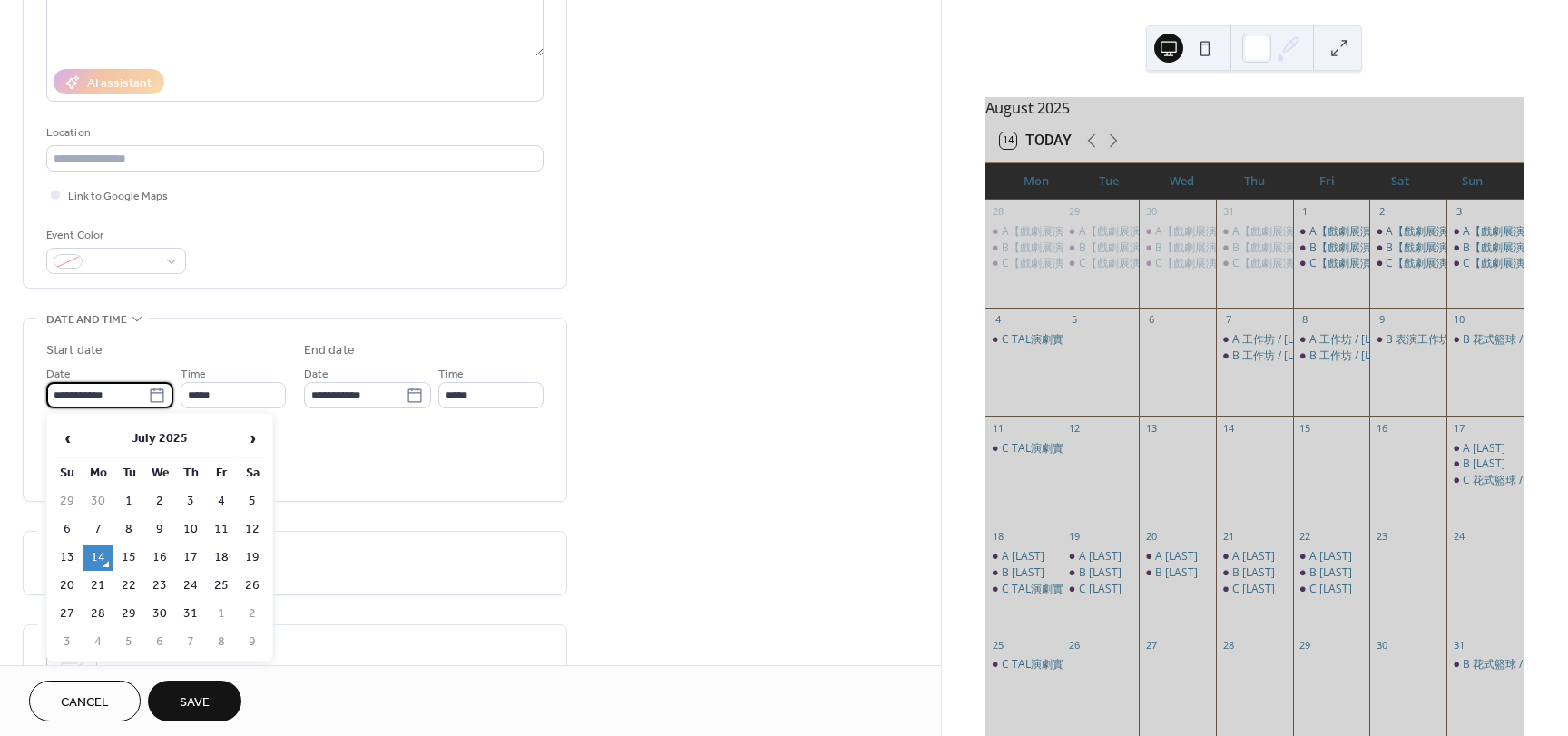 click on "**********" at bounding box center (97, 395) 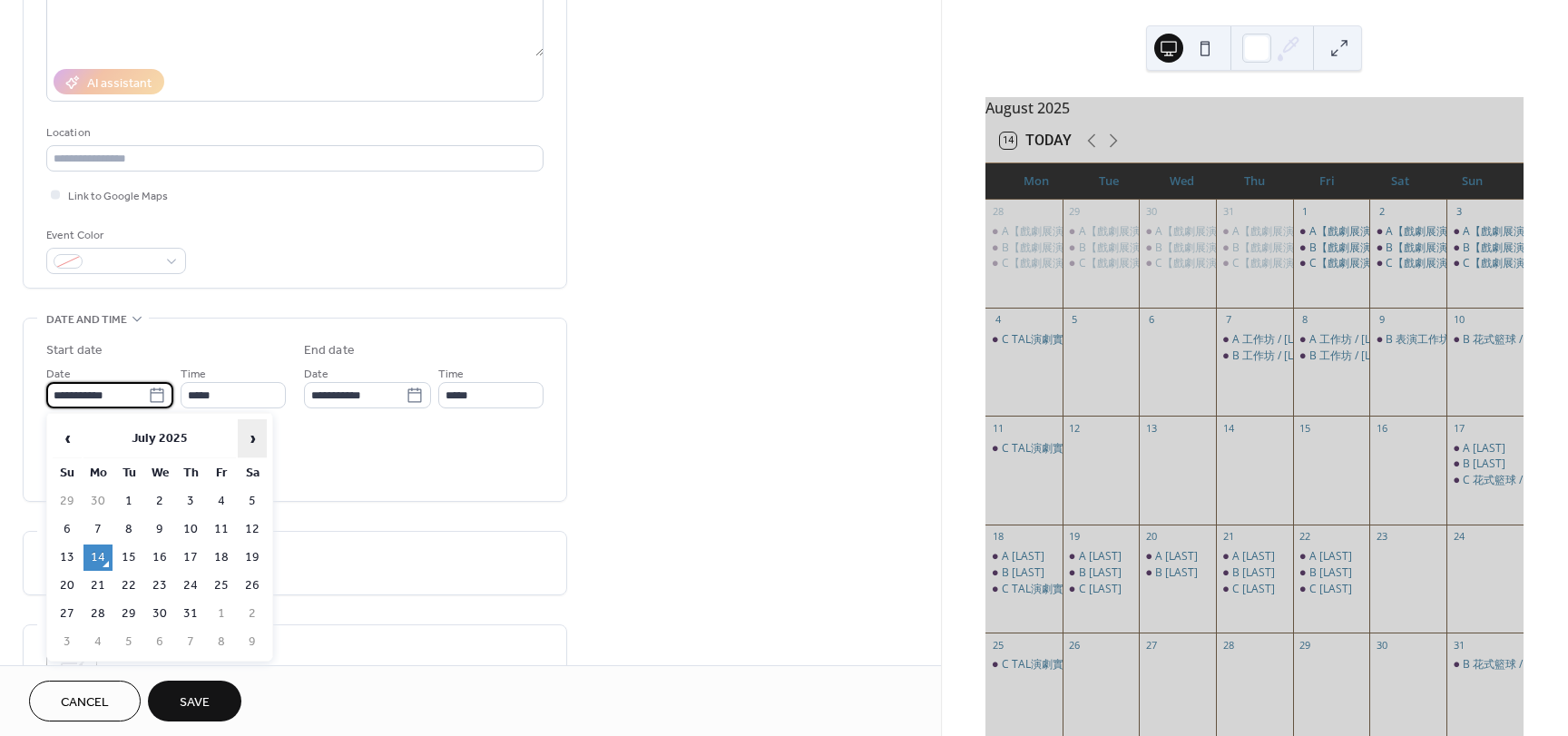 click on "›" at bounding box center [252, 438] 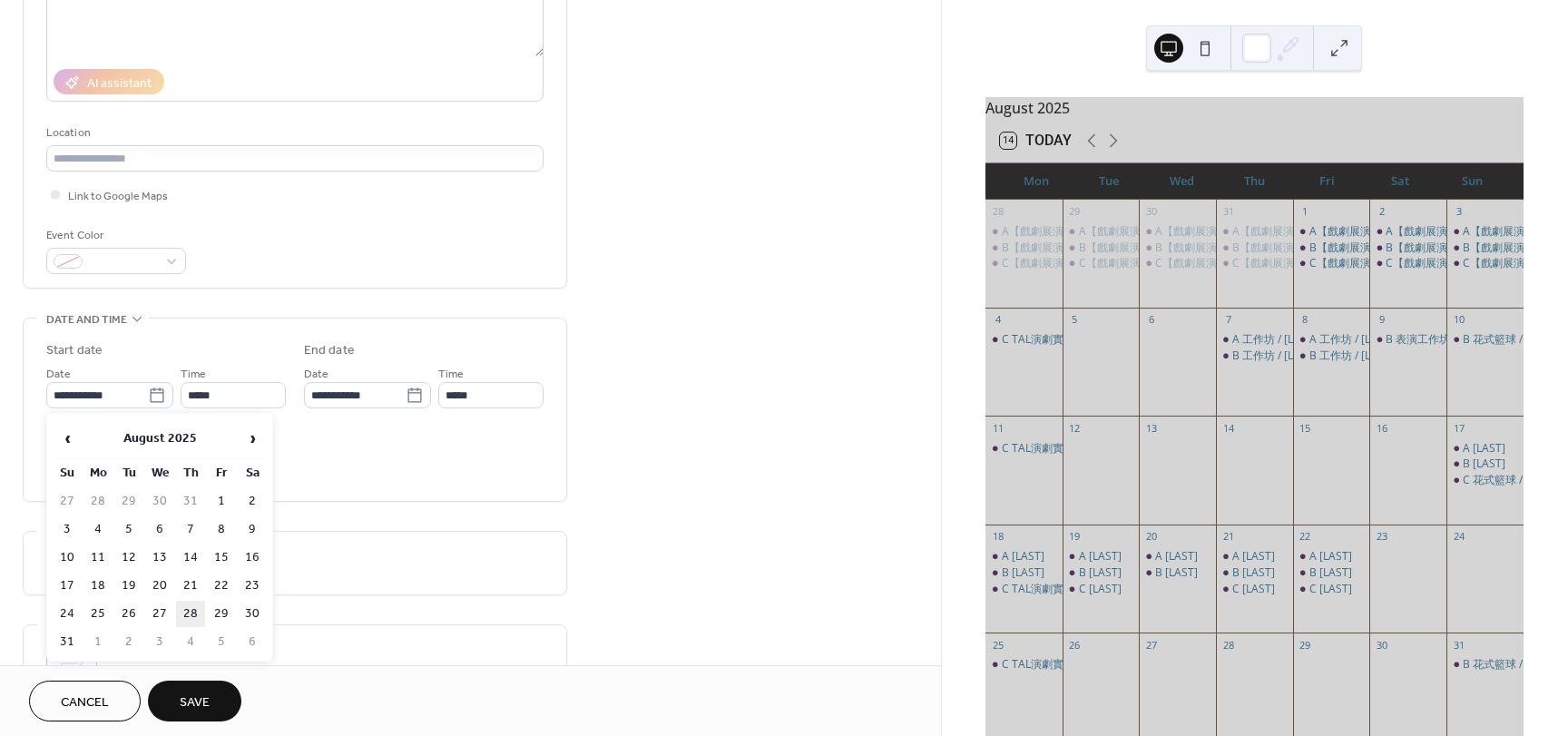 click on "28" at bounding box center [191, 613] 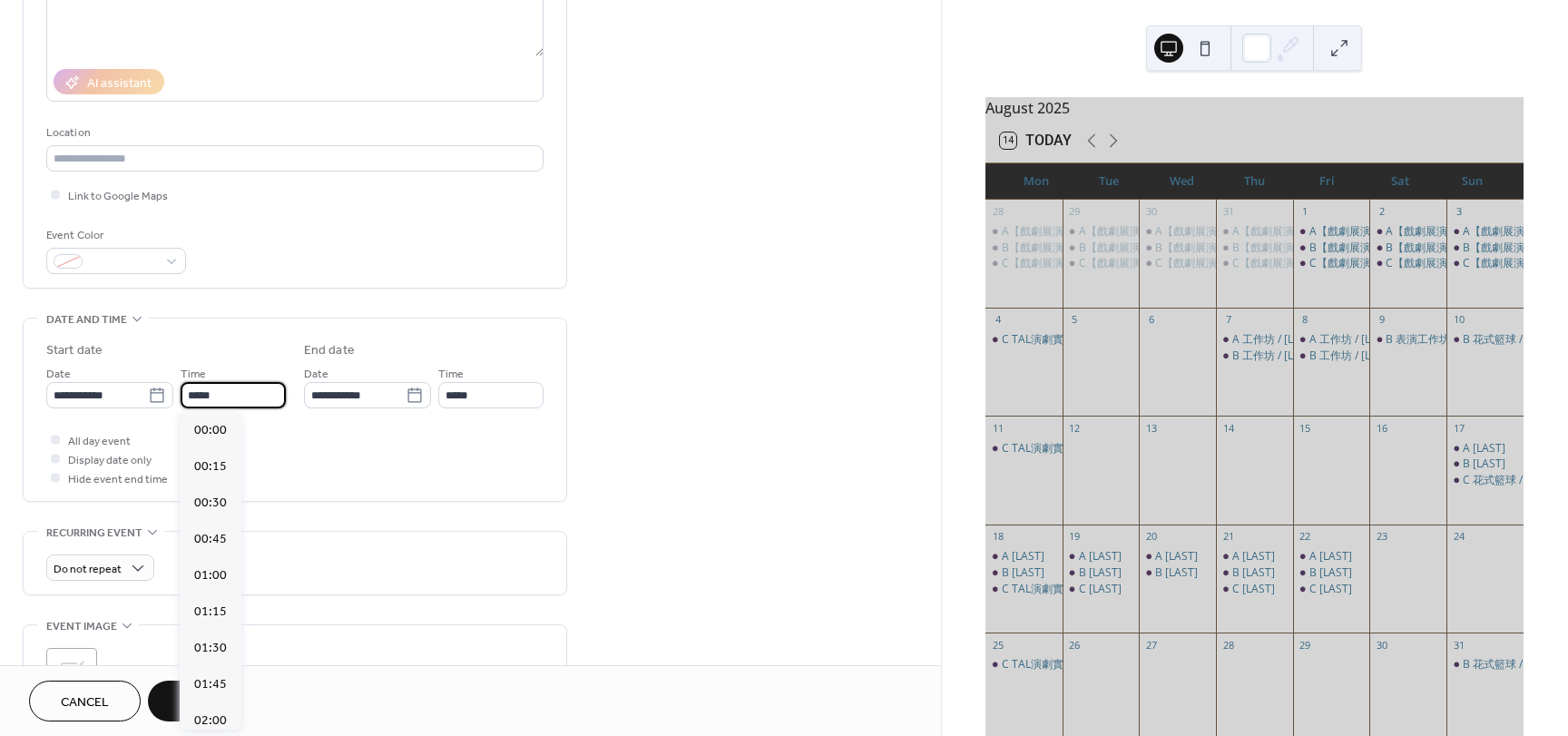 click on "*****" at bounding box center (233, 395) 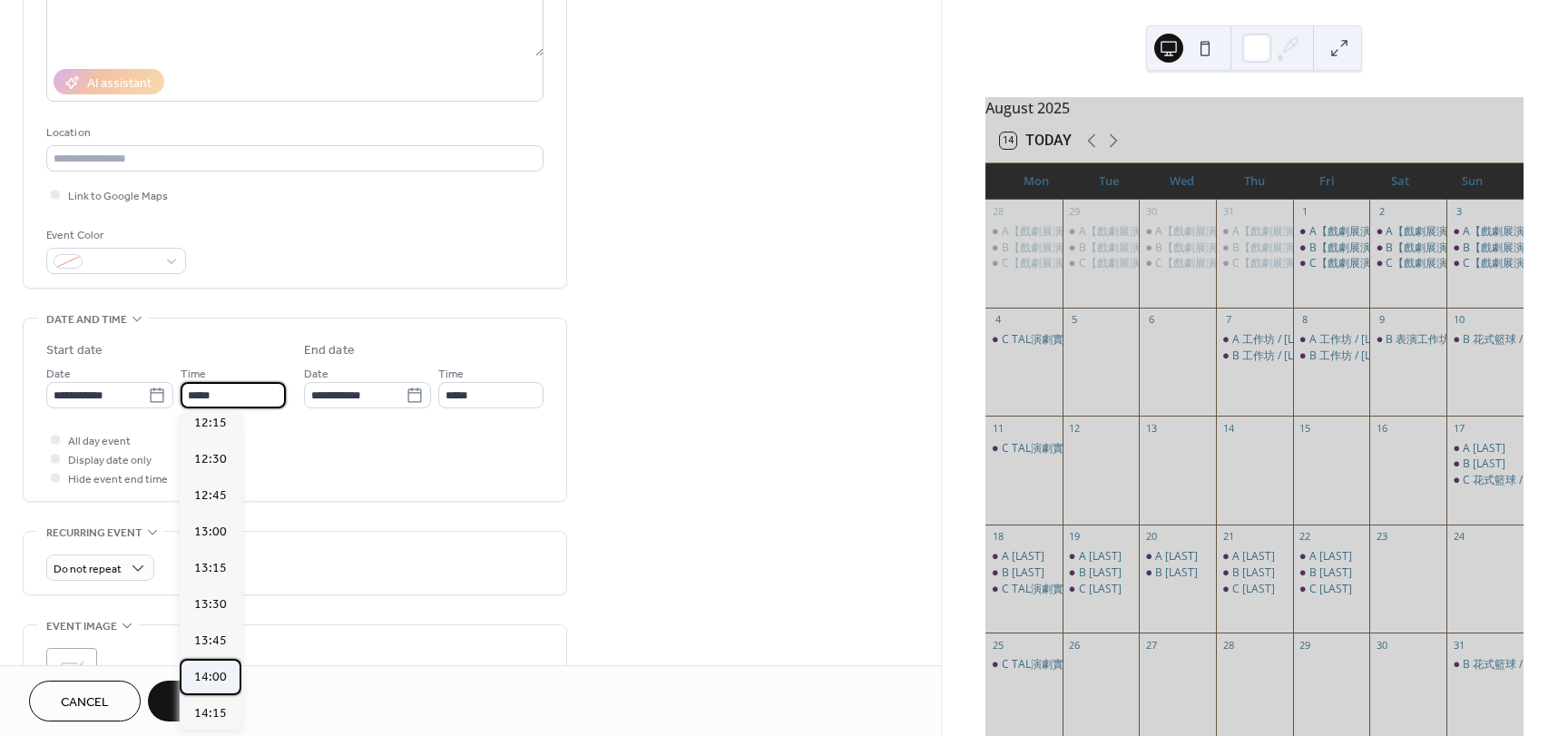 click on "14:00" at bounding box center (211, 677) 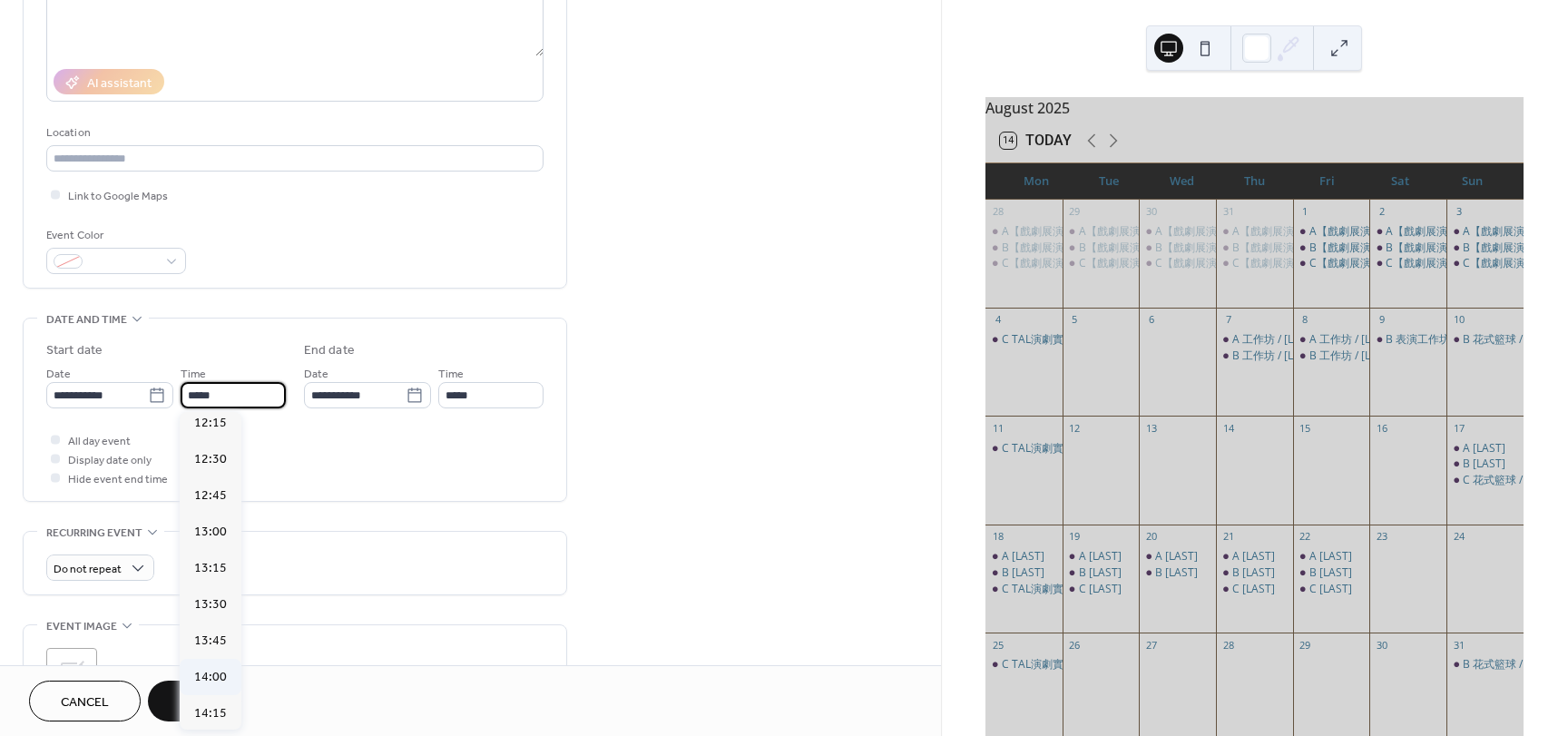 type on "*****" 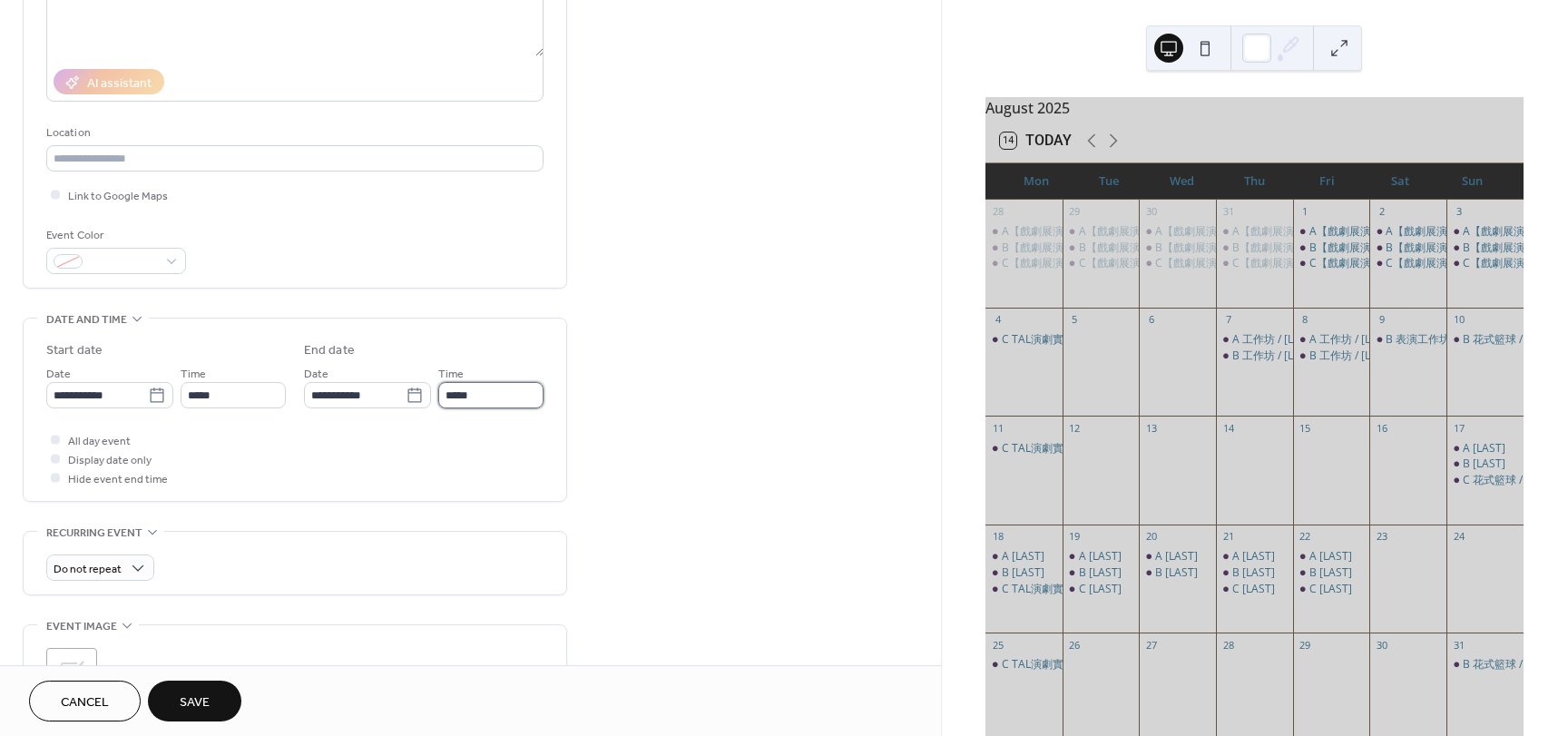 click on "*****" at bounding box center (491, 395) 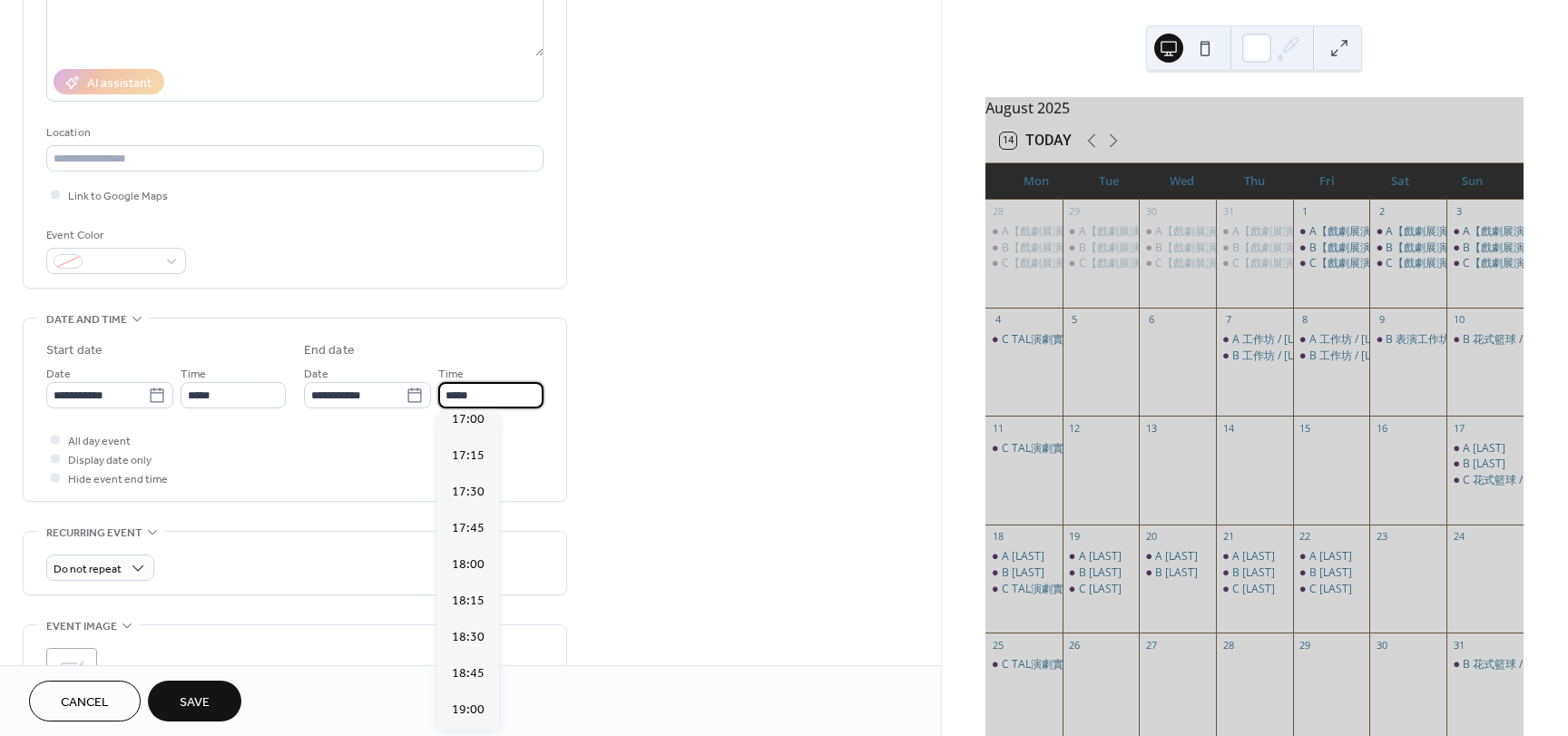 scroll, scrollTop: 454, scrollLeft: 0, axis: vertical 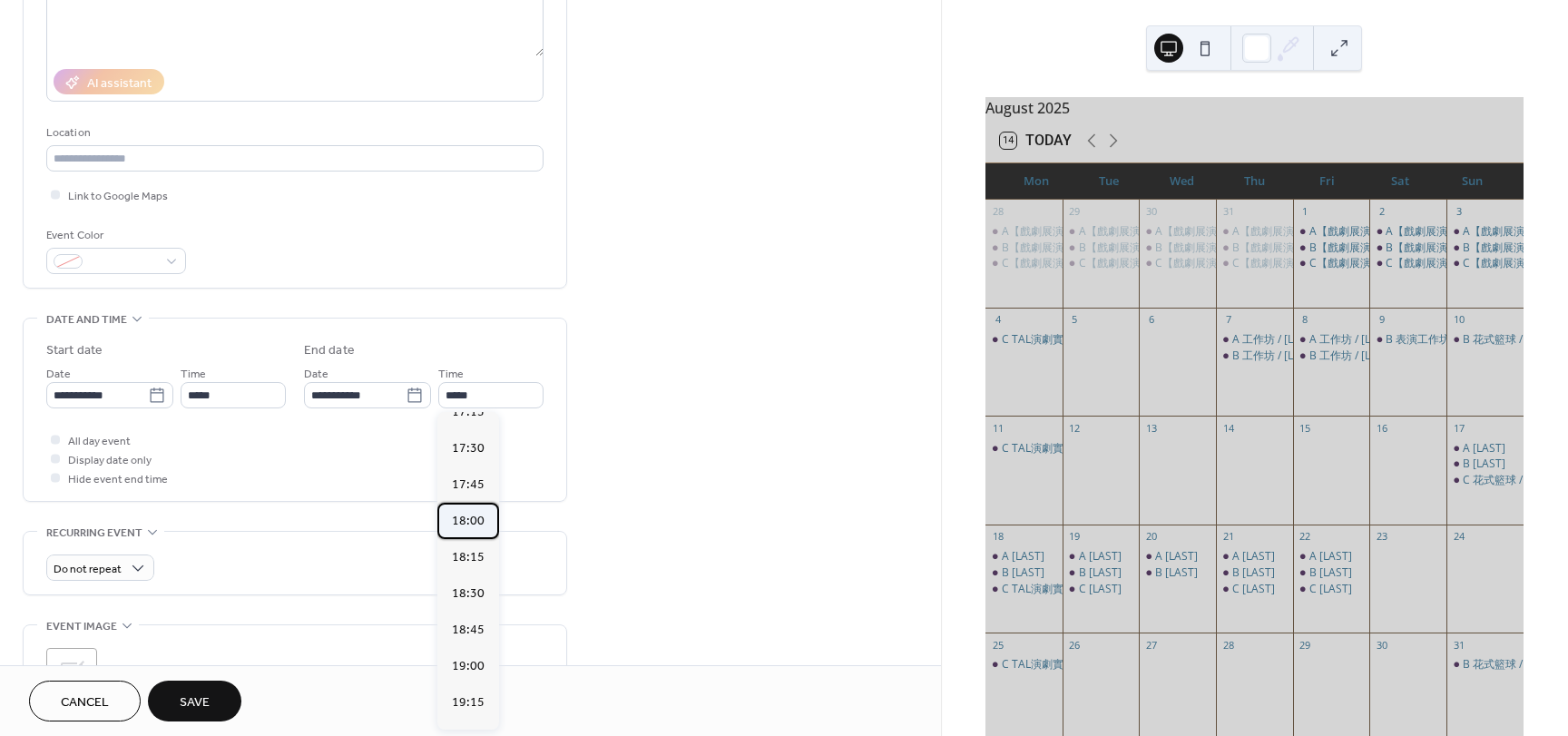 click on "18:00" at bounding box center [468, 521] 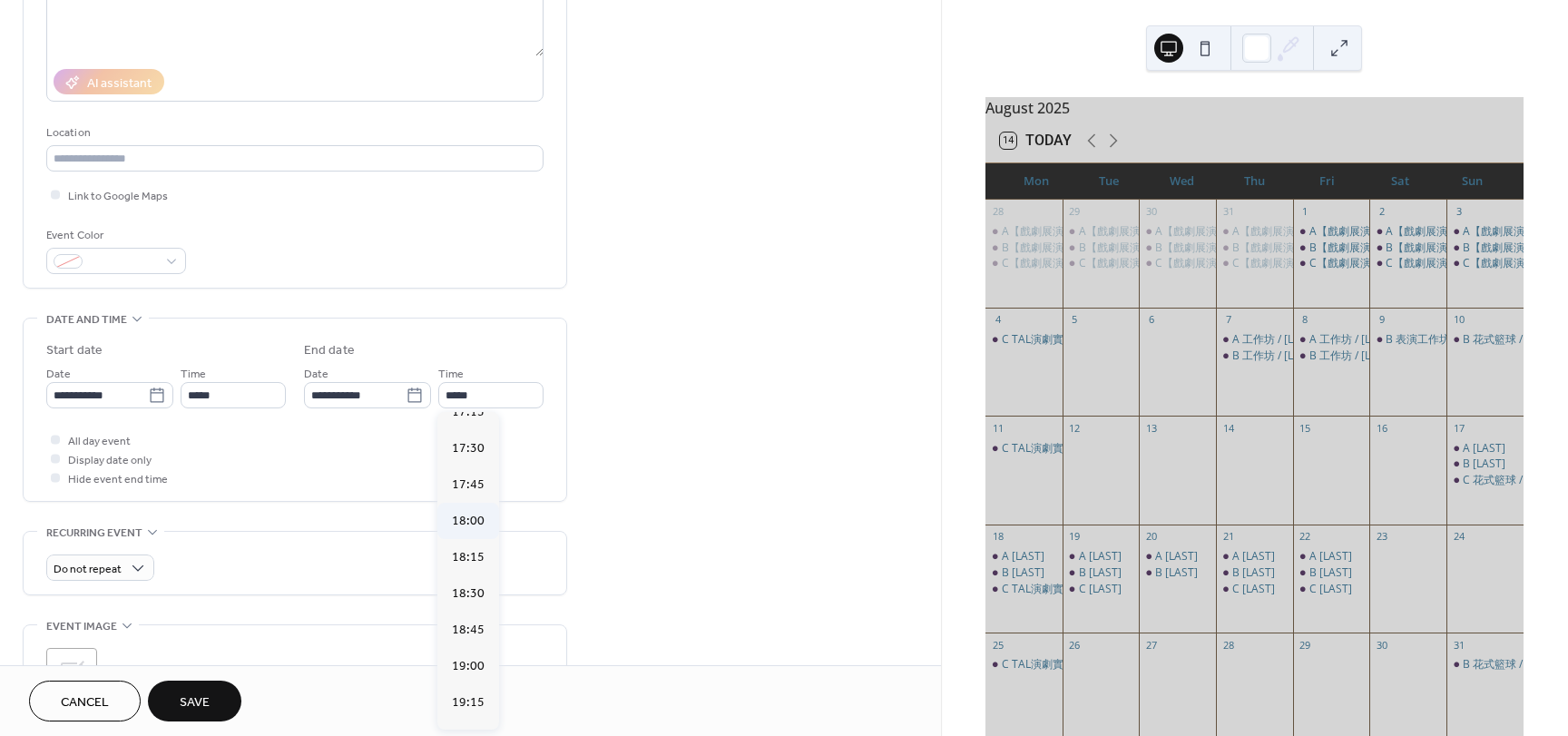 type on "*****" 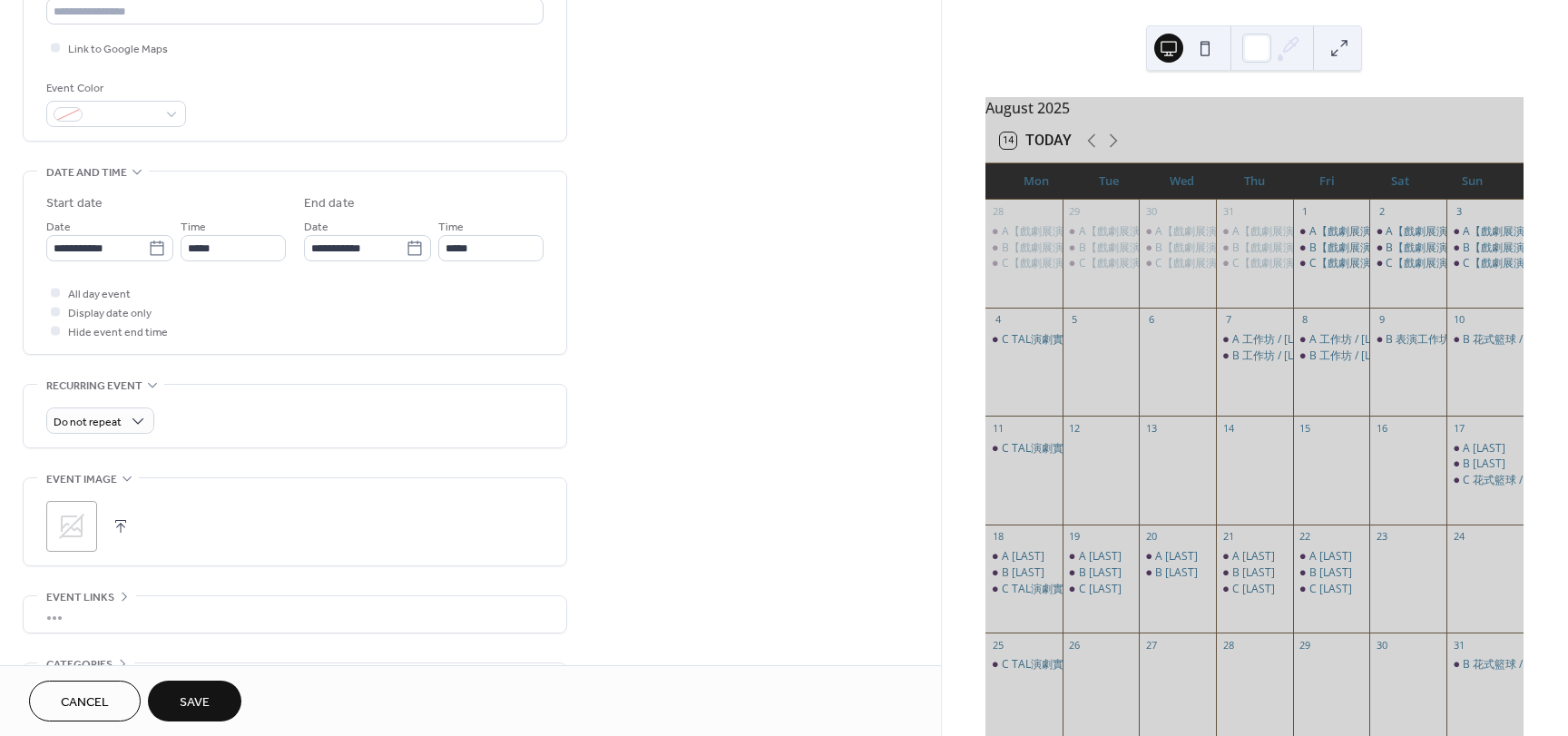 scroll, scrollTop: 454, scrollLeft: 0, axis: vertical 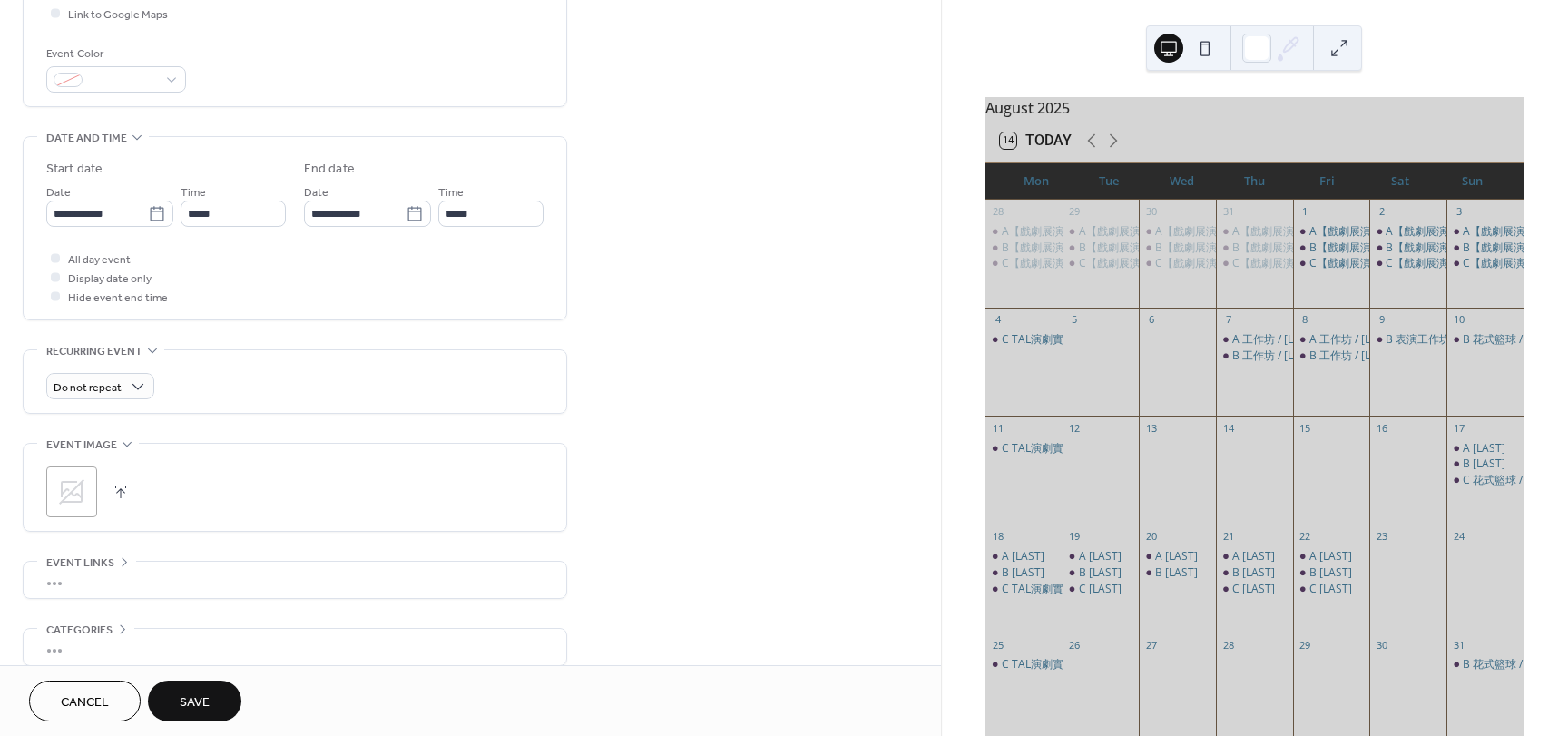 click on "Save" at bounding box center [194, 702] 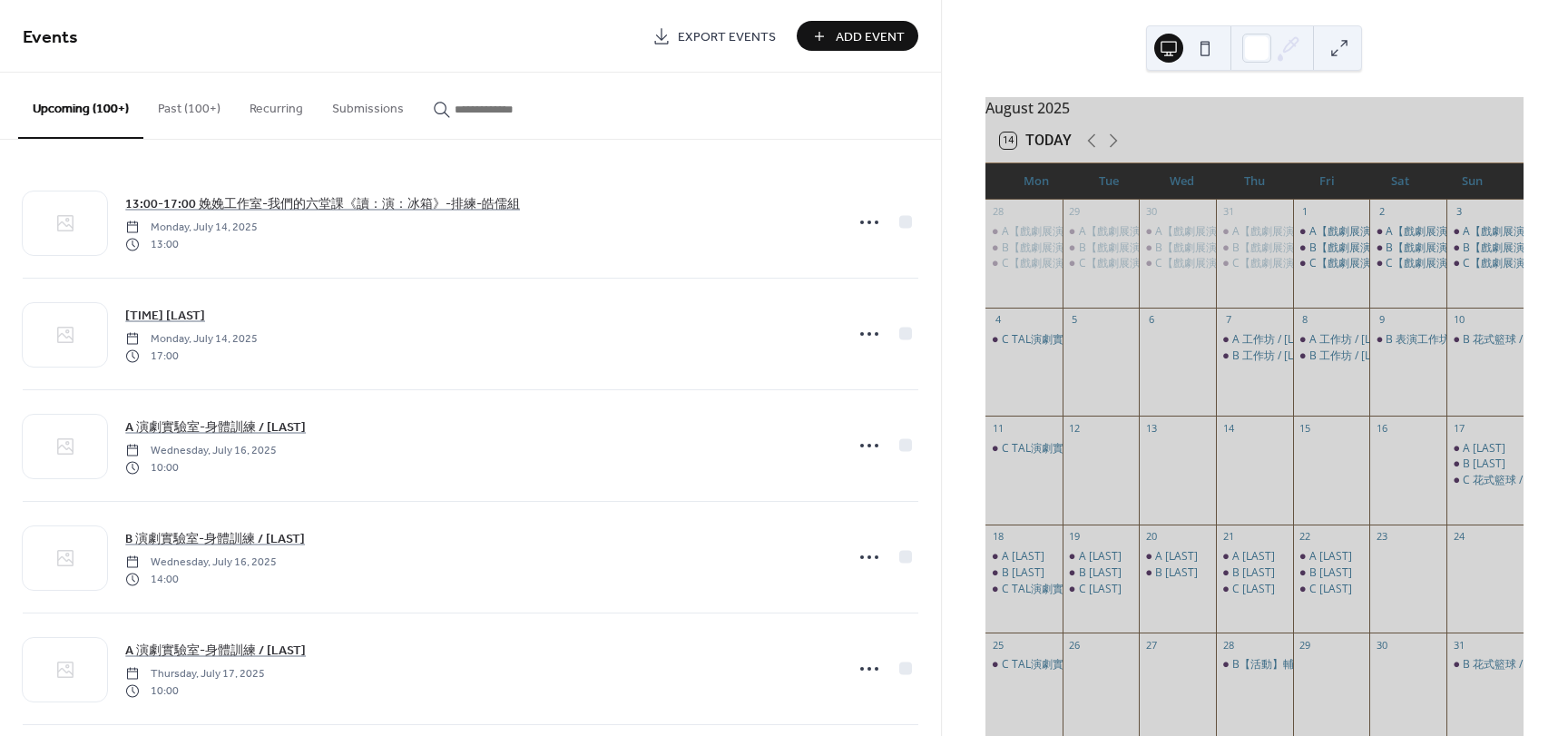 click on "Add Event" at bounding box center (870, 37) 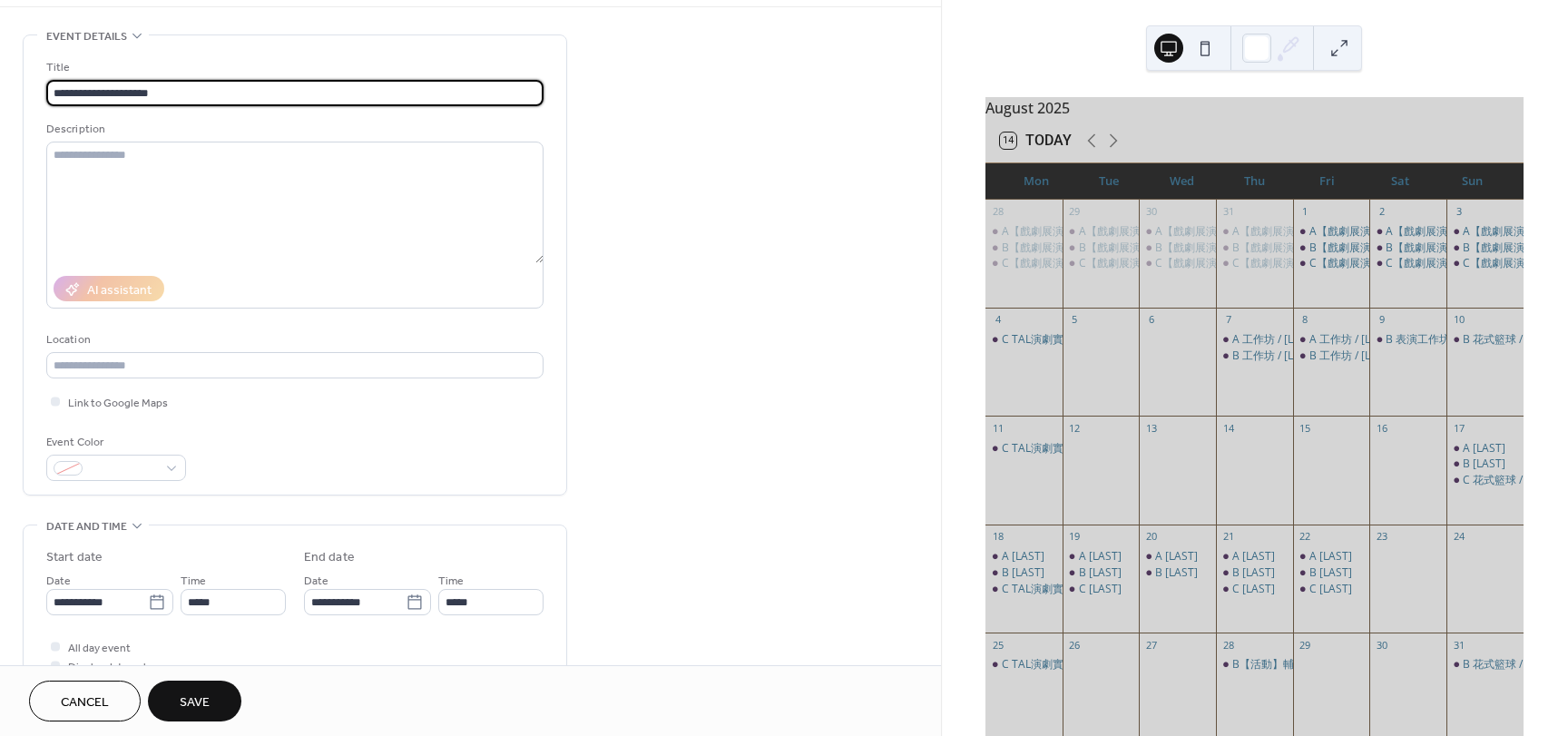 scroll, scrollTop: 363, scrollLeft: 0, axis: vertical 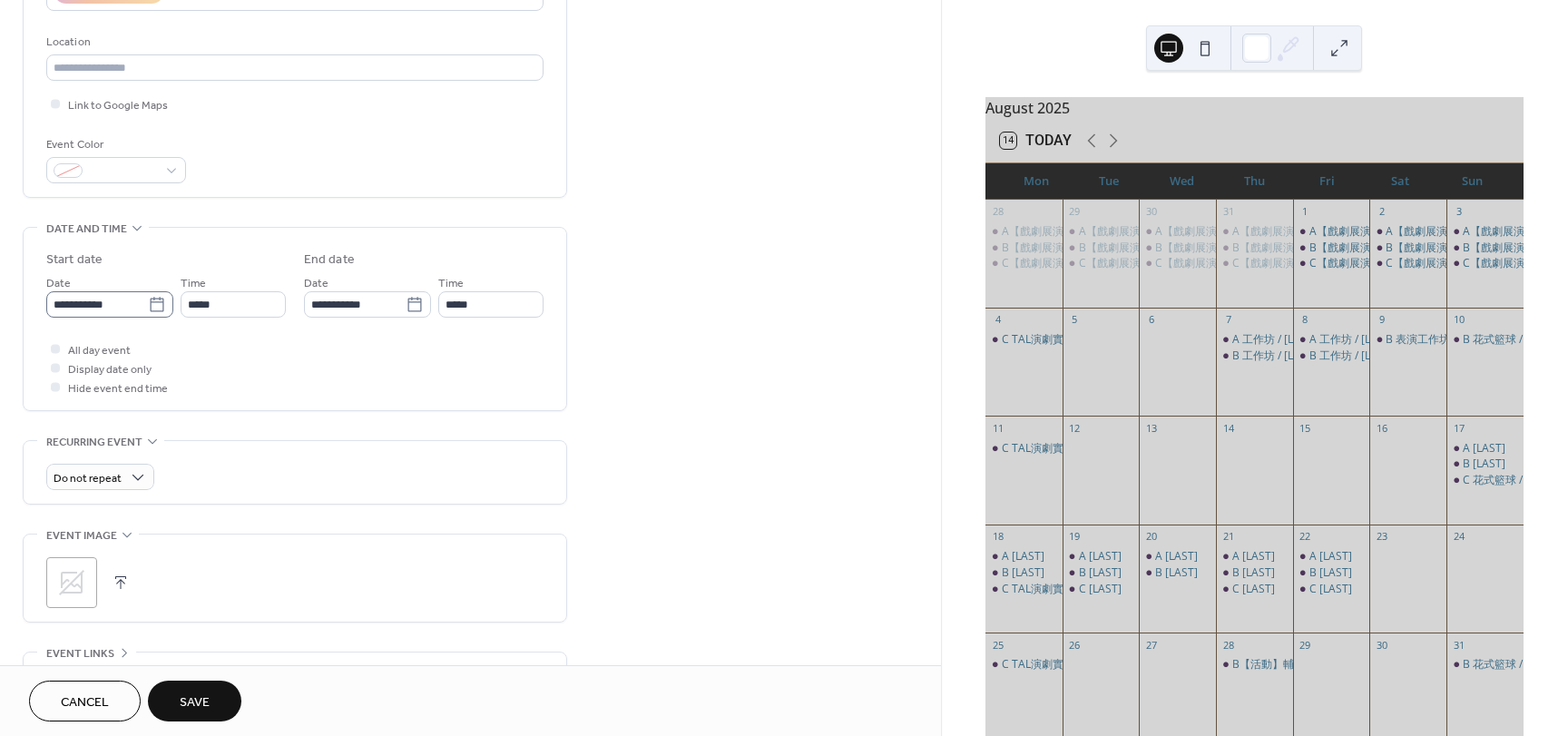 type on "**********" 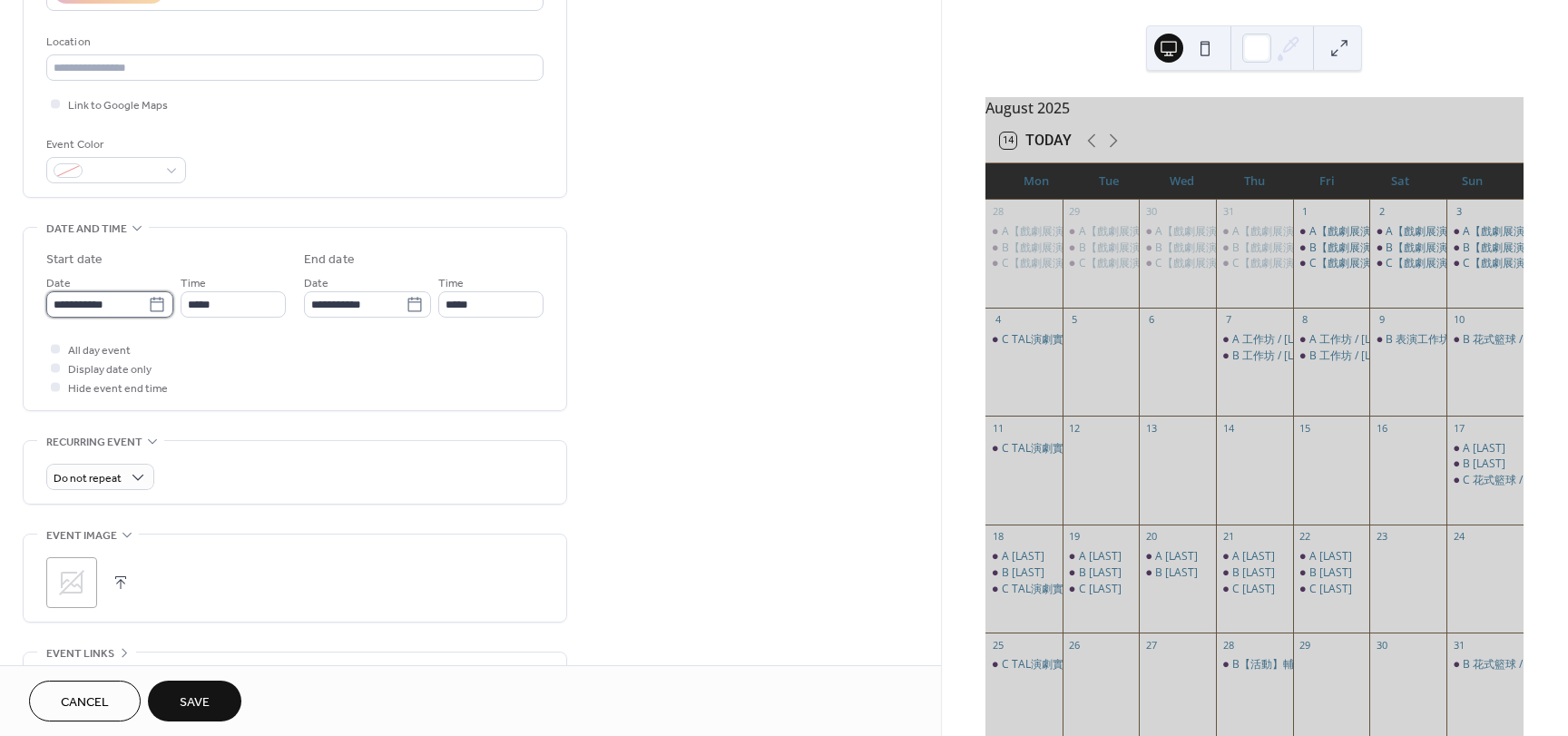 click on "**********" at bounding box center (97, 304) 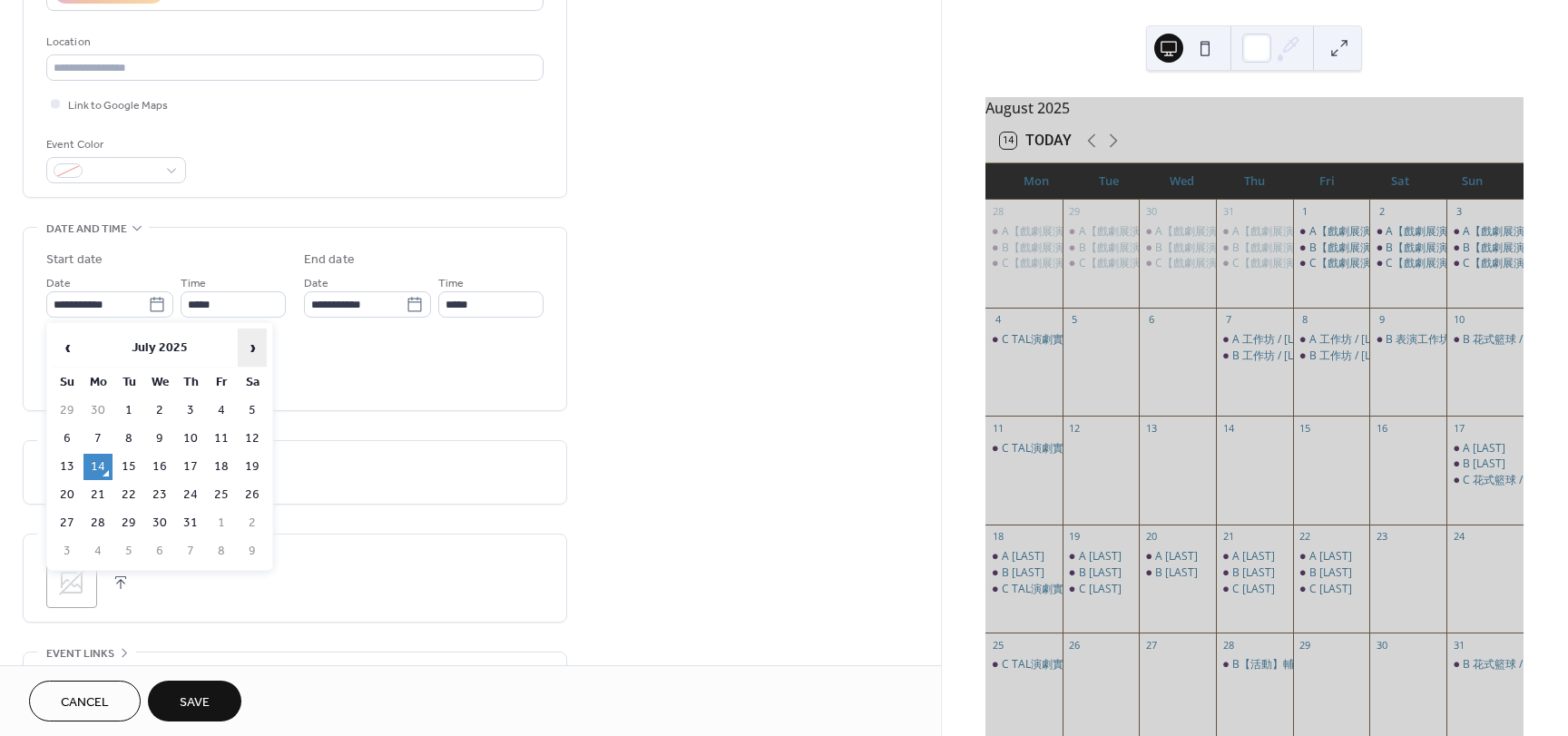click on "›" at bounding box center (252, 348) 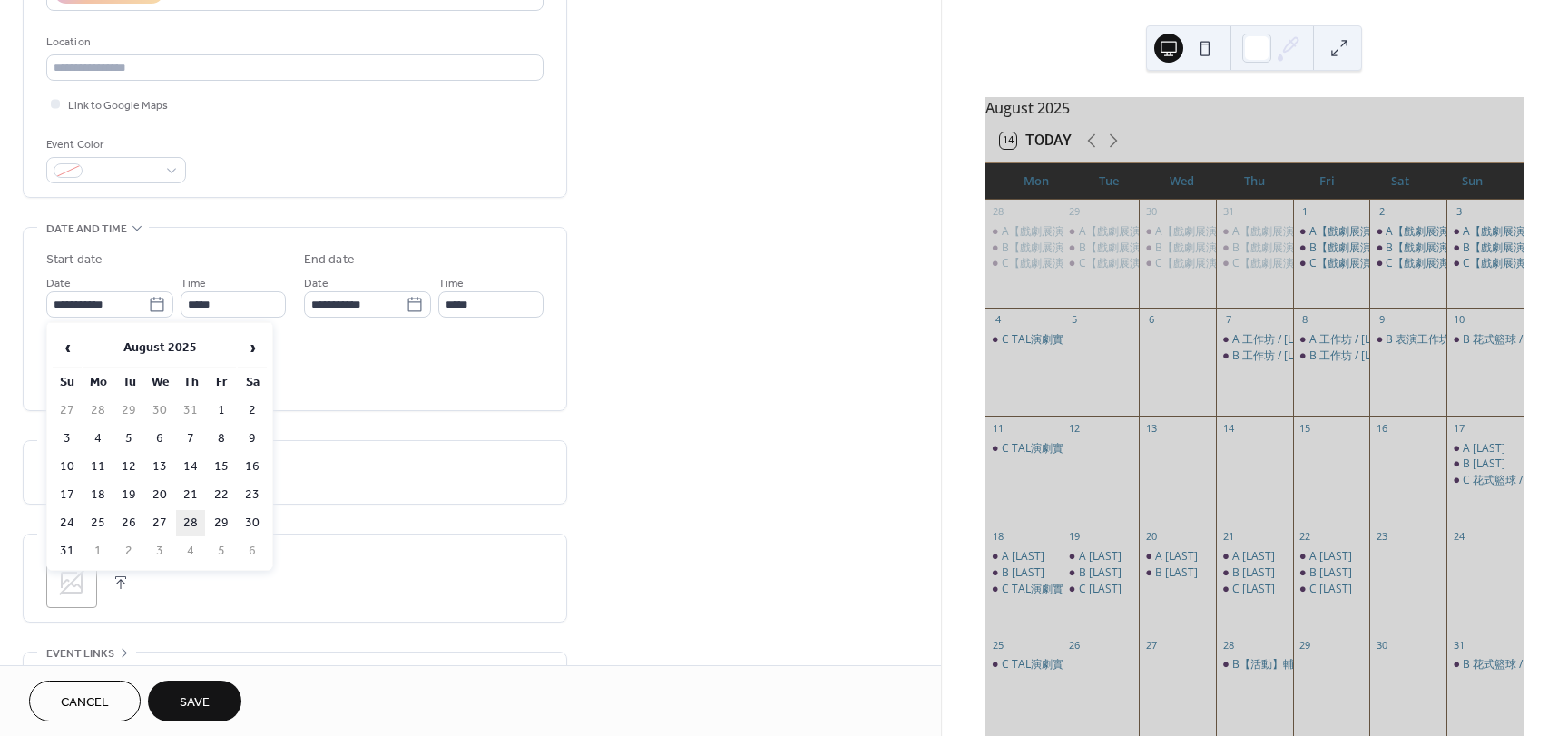 click on "28" at bounding box center (191, 523) 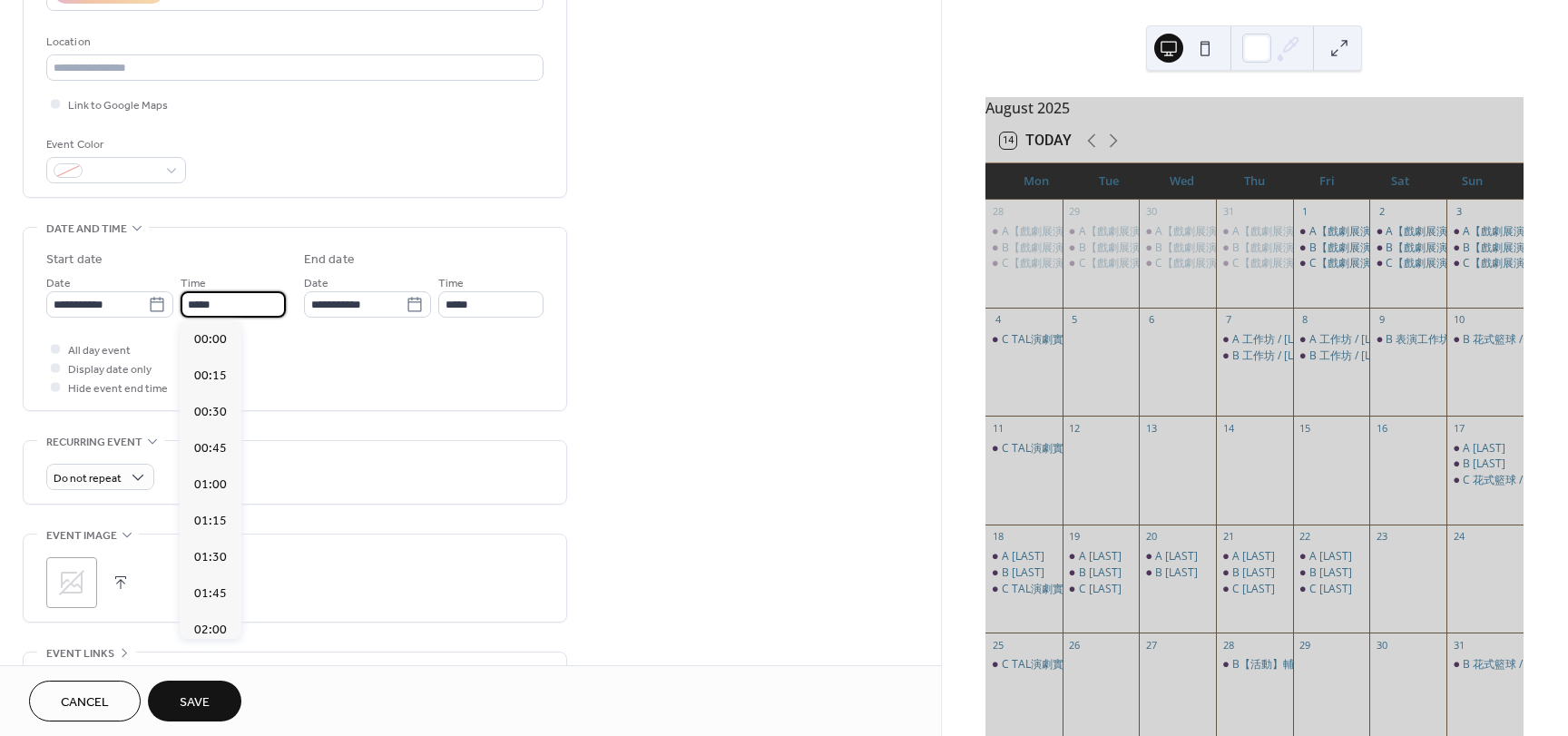 click on "*****" at bounding box center [233, 304] 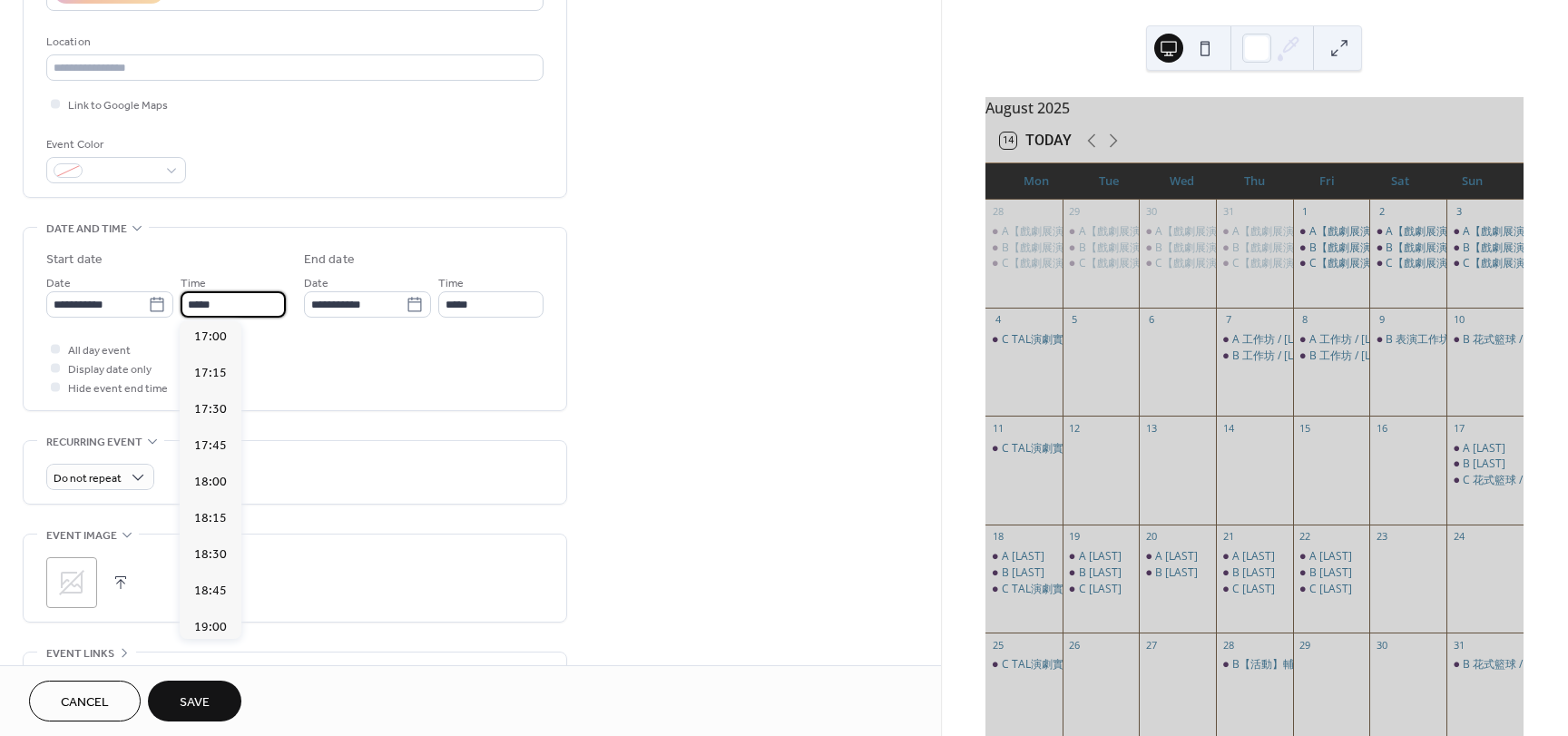 scroll, scrollTop: 2512, scrollLeft: 0, axis: vertical 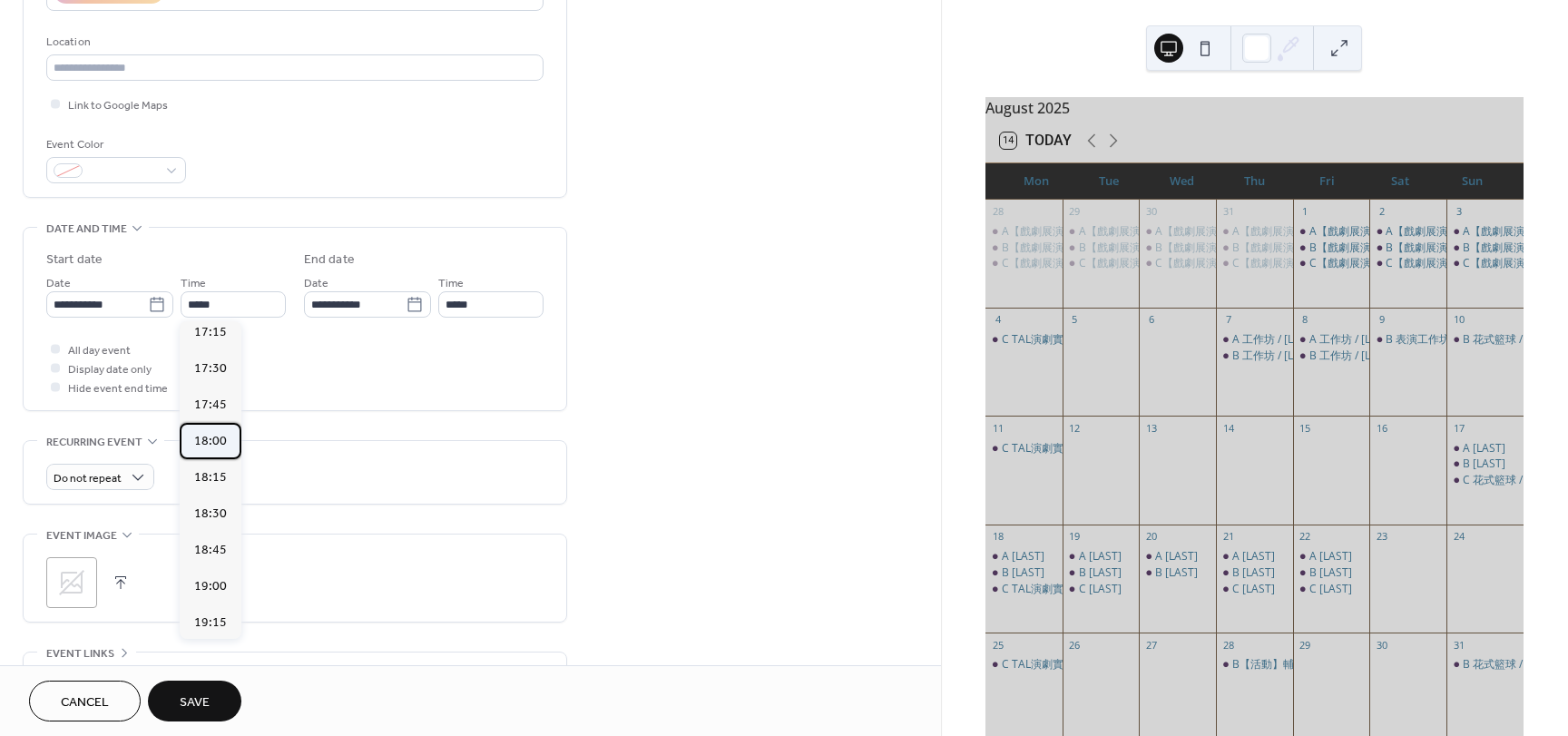 click on "18:00" at bounding box center [211, 441] 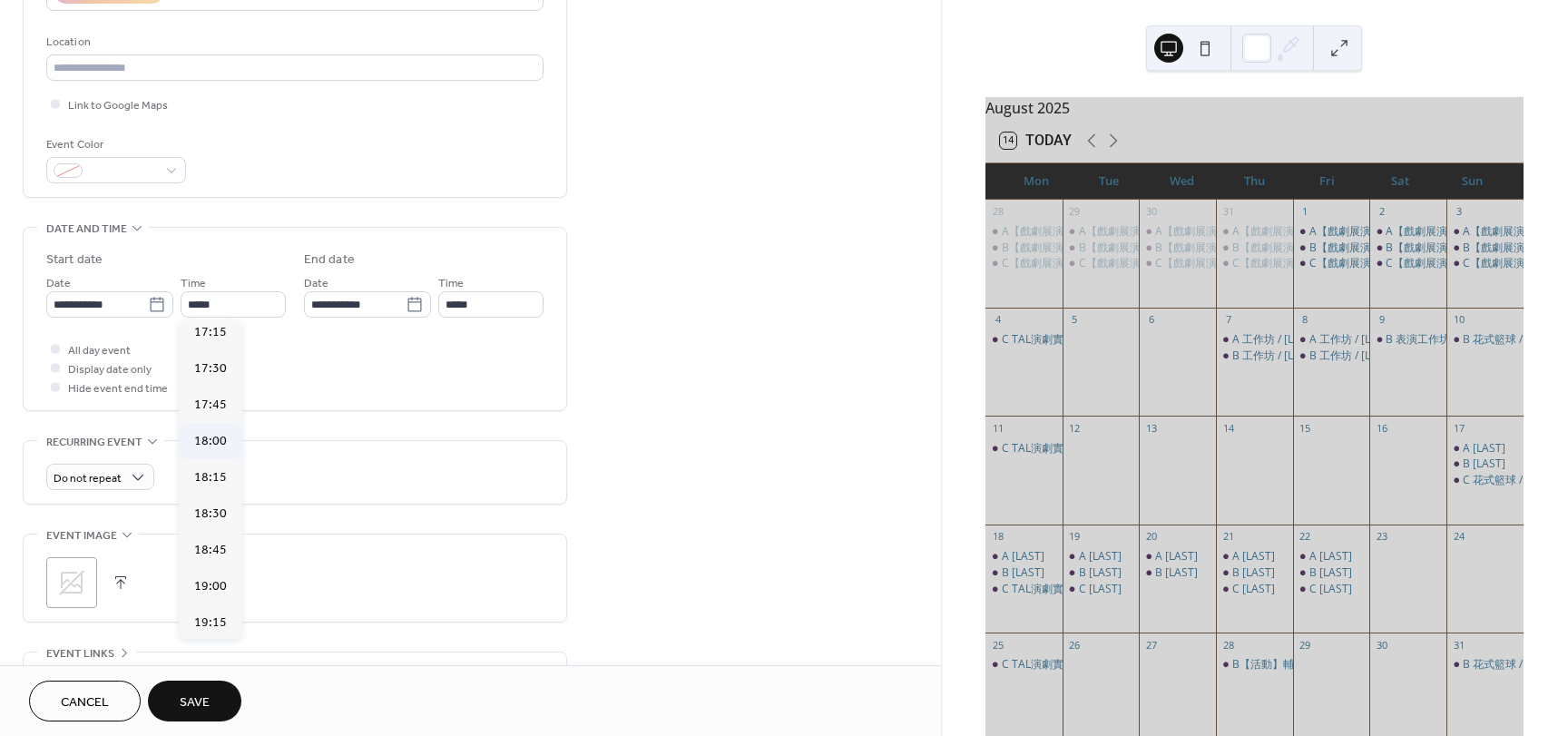 type on "*****" 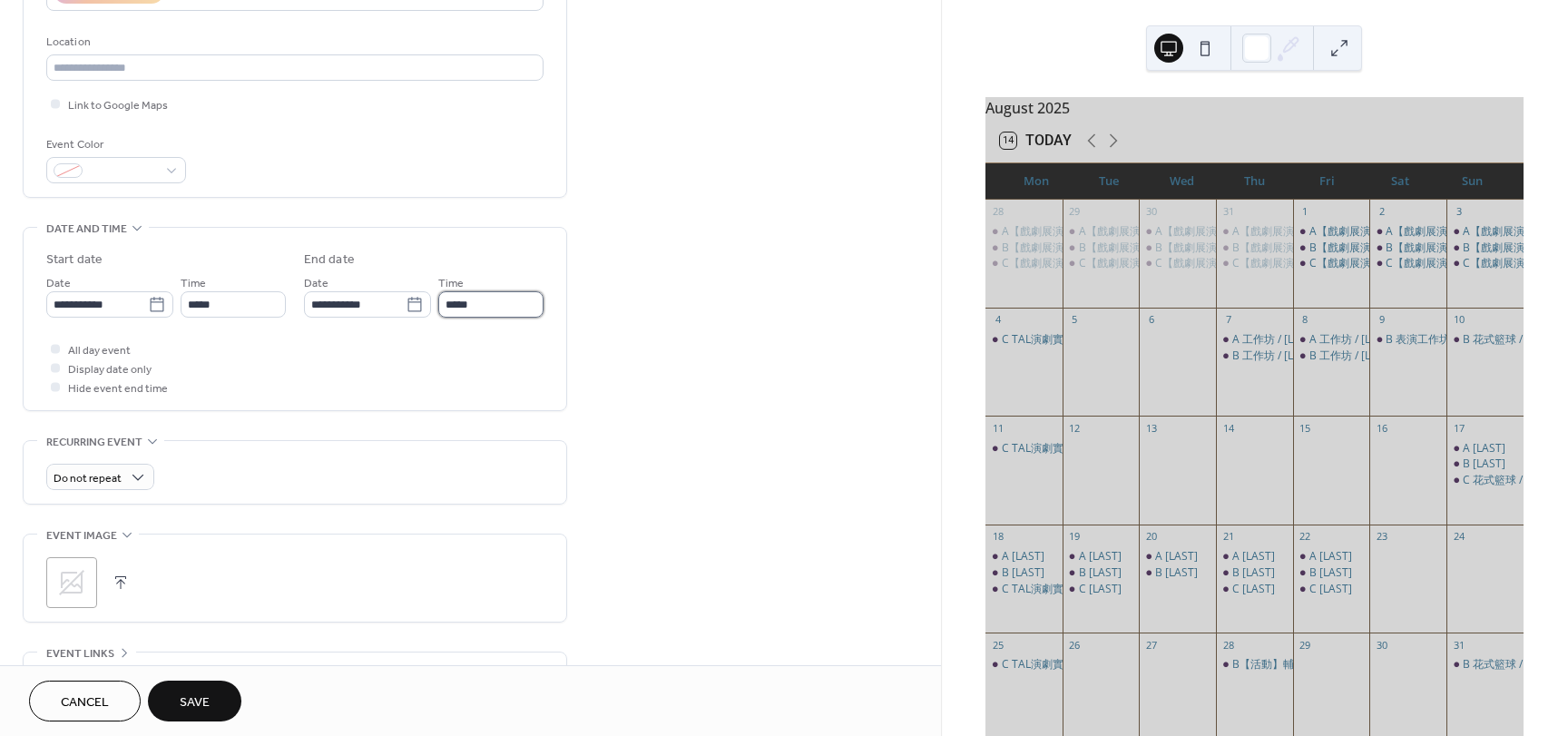 click on "*****" at bounding box center [491, 304] 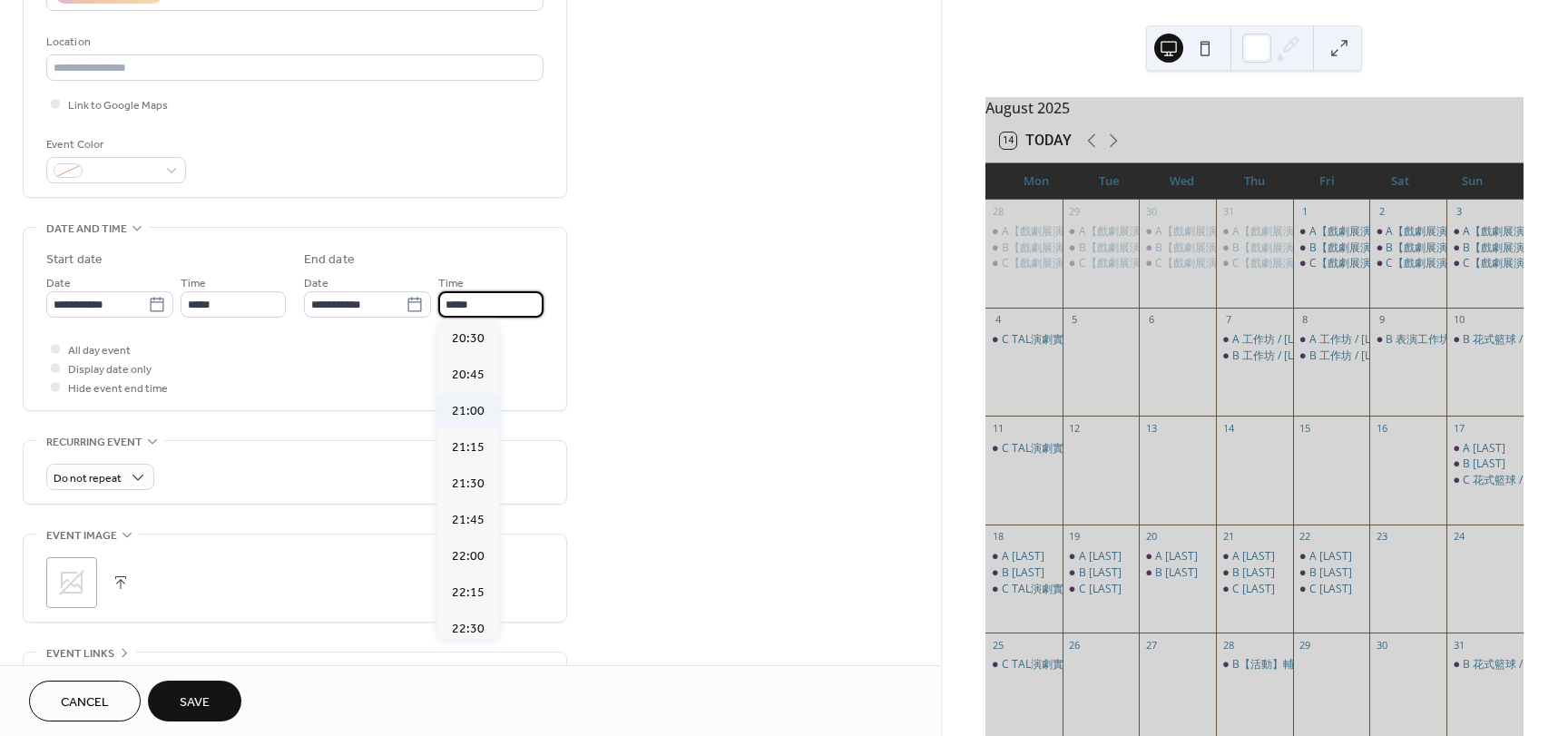 scroll, scrollTop: 363, scrollLeft: 0, axis: vertical 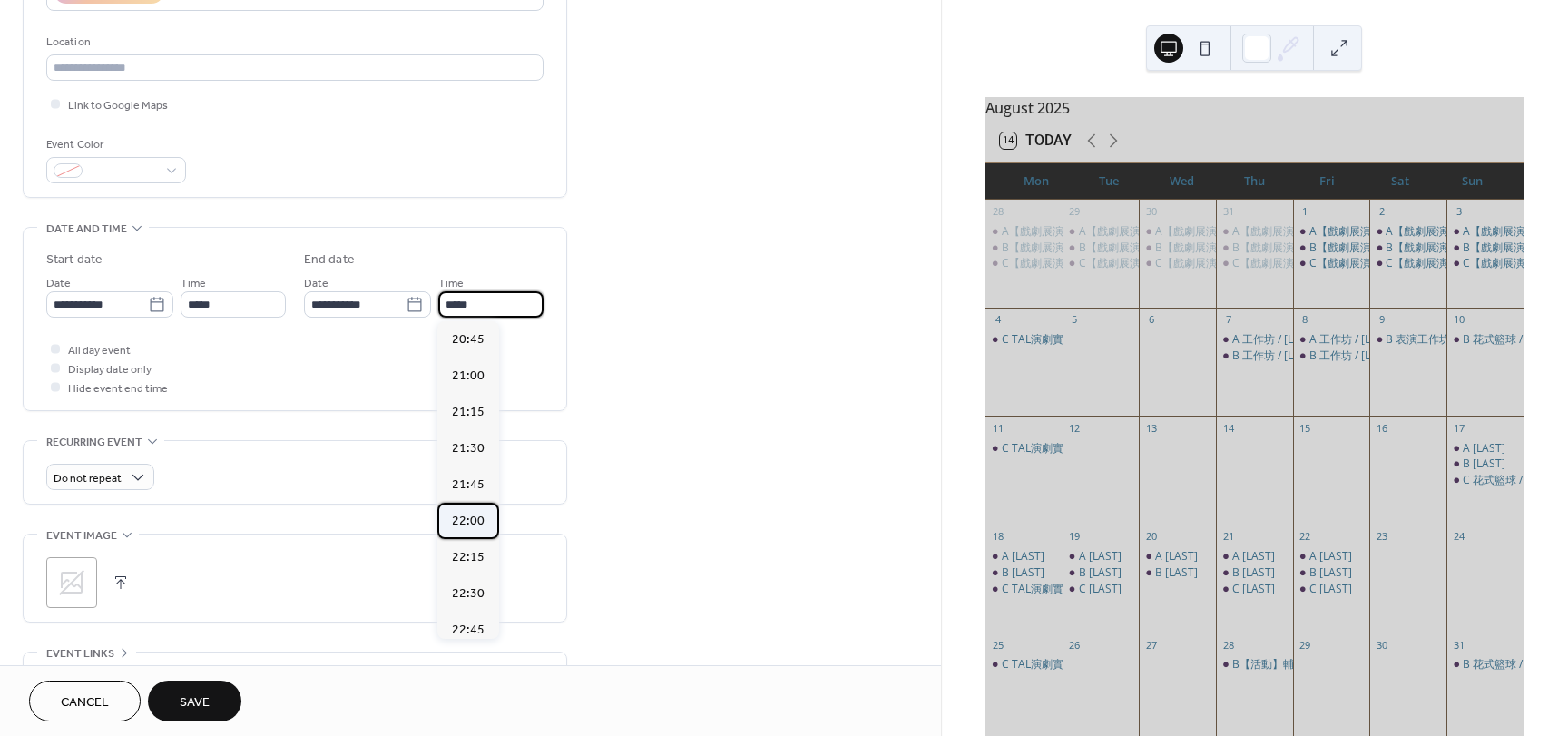 click on "22:00" at bounding box center [468, 521] 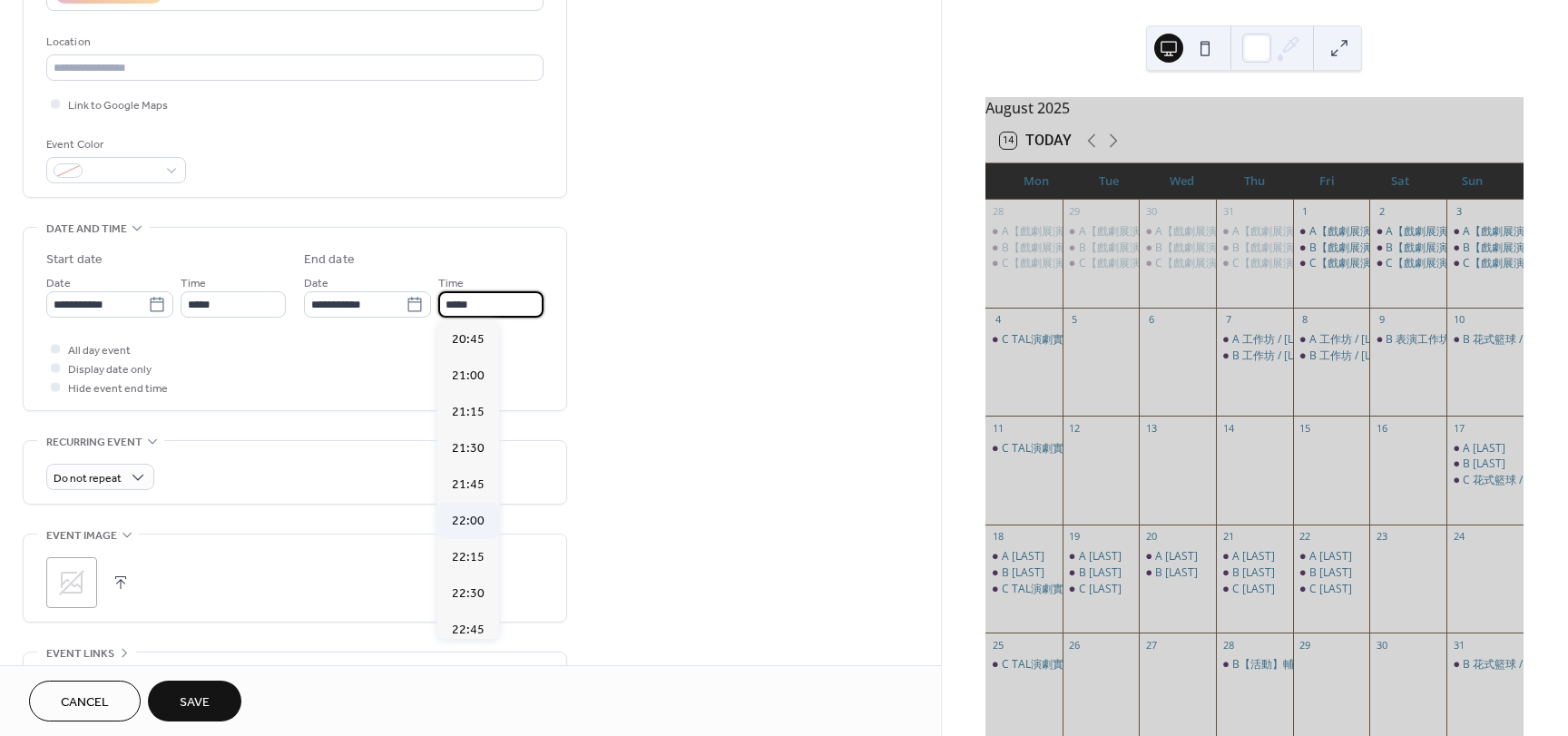 type on "*****" 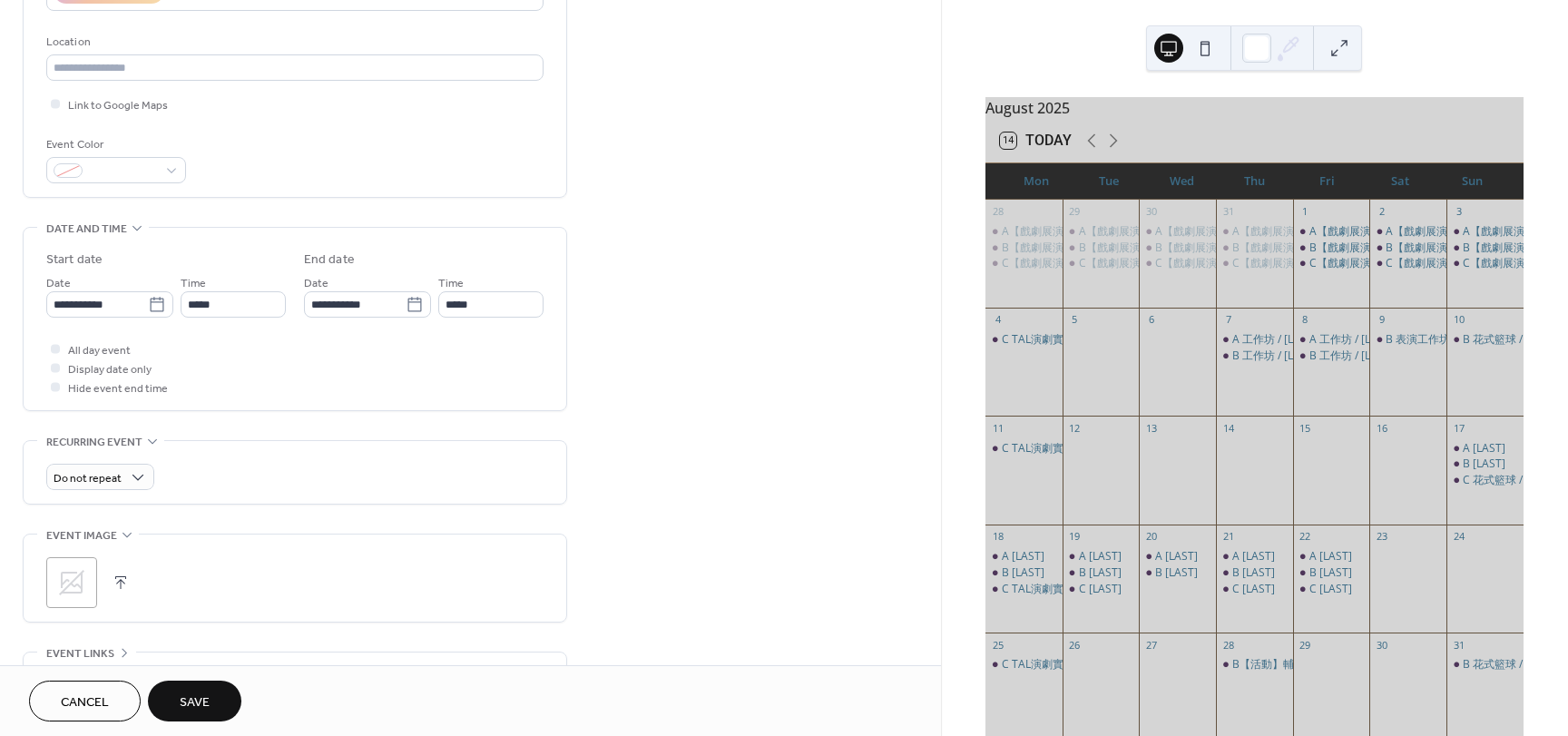 click on "Save" at bounding box center (194, 702) 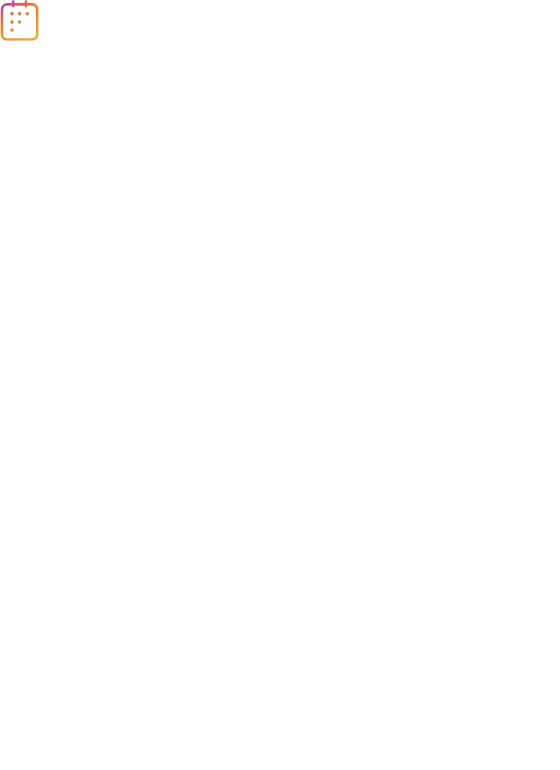 scroll, scrollTop: 0, scrollLeft: 0, axis: both 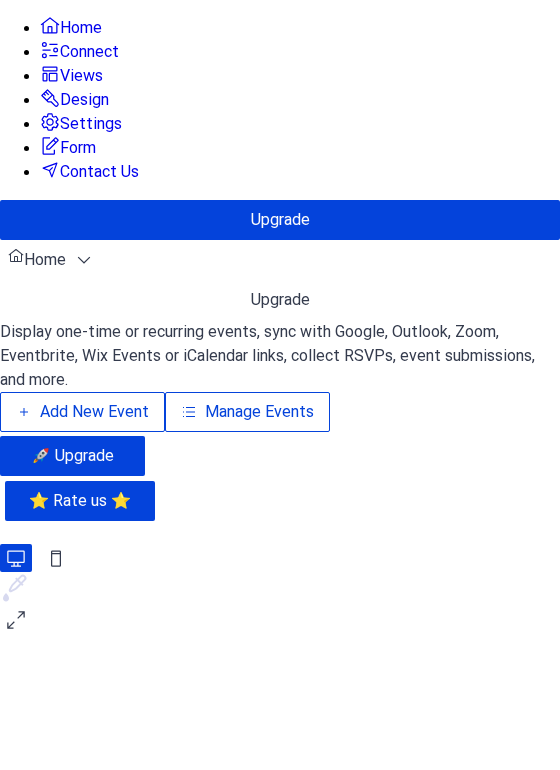 click on "Add New Event" at bounding box center [94, 412] 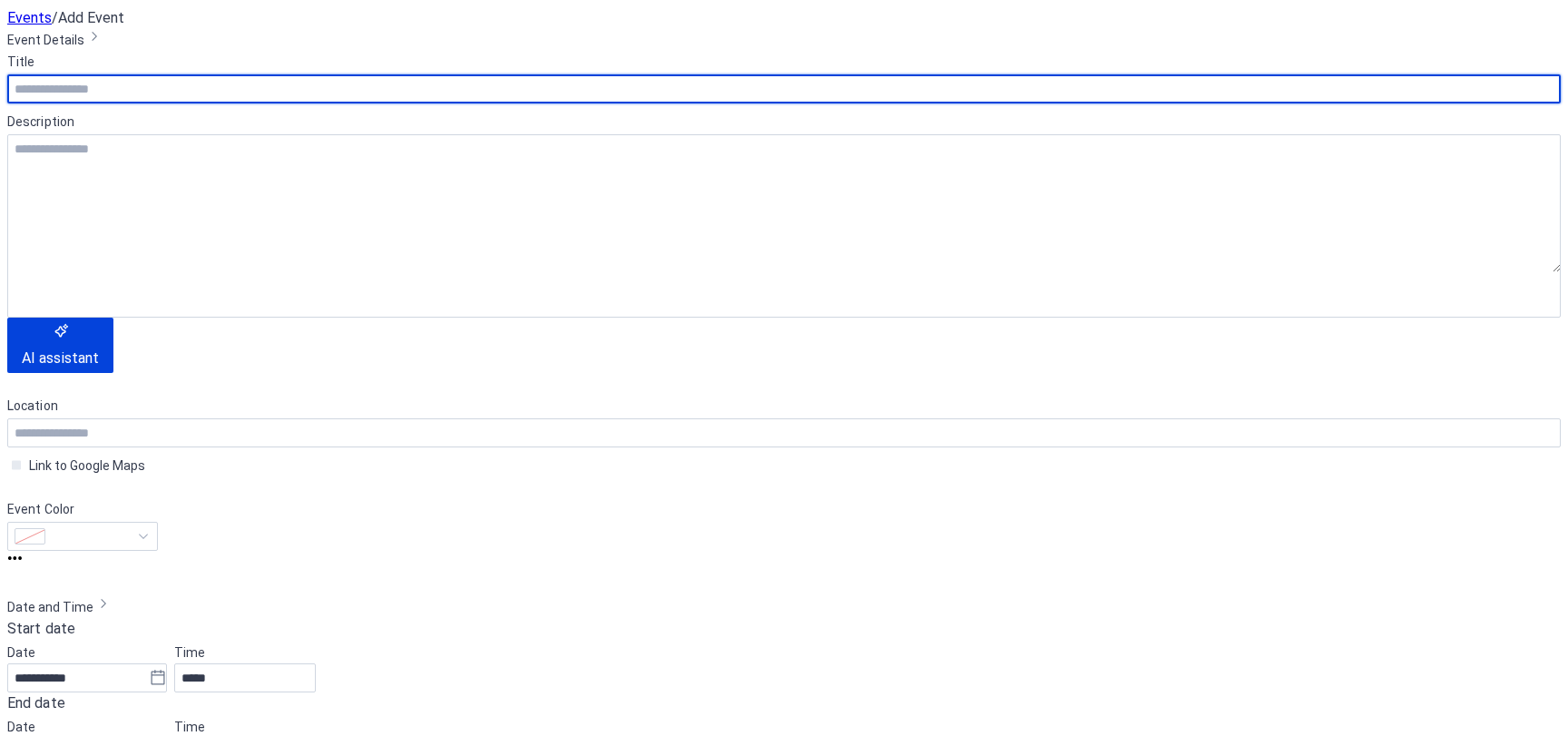 scroll, scrollTop: 0, scrollLeft: 0, axis: both 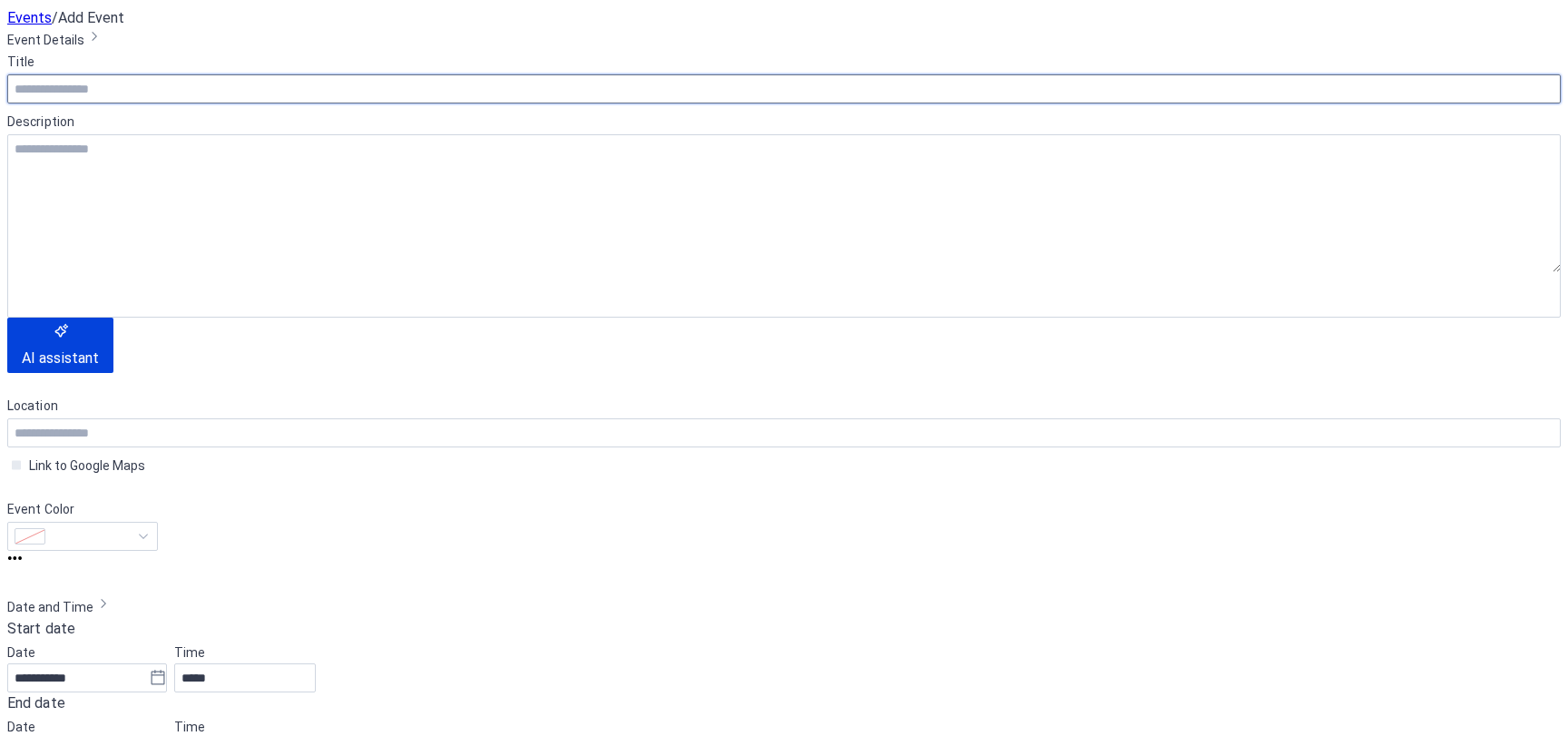 click at bounding box center [784, 89] 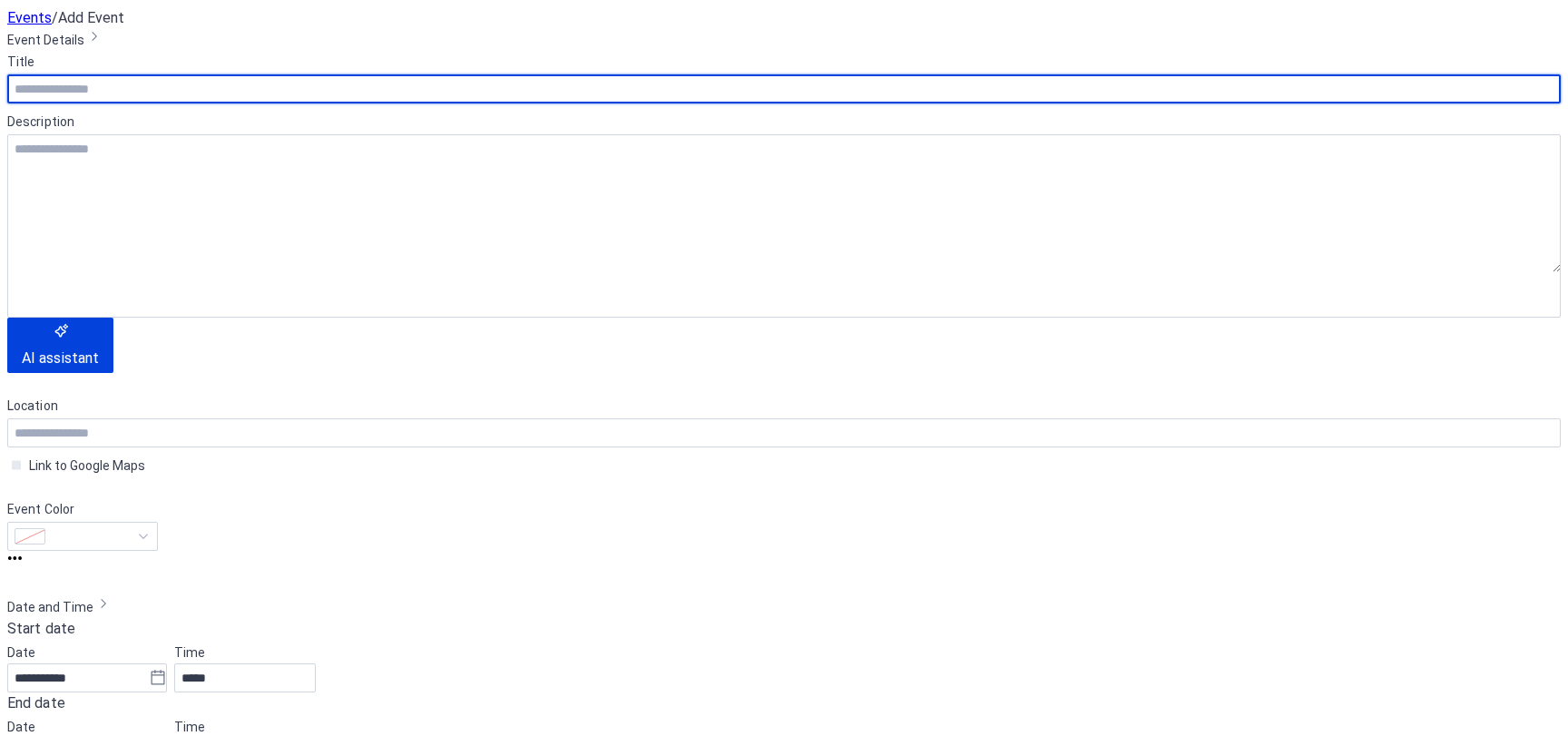 paste on "********" 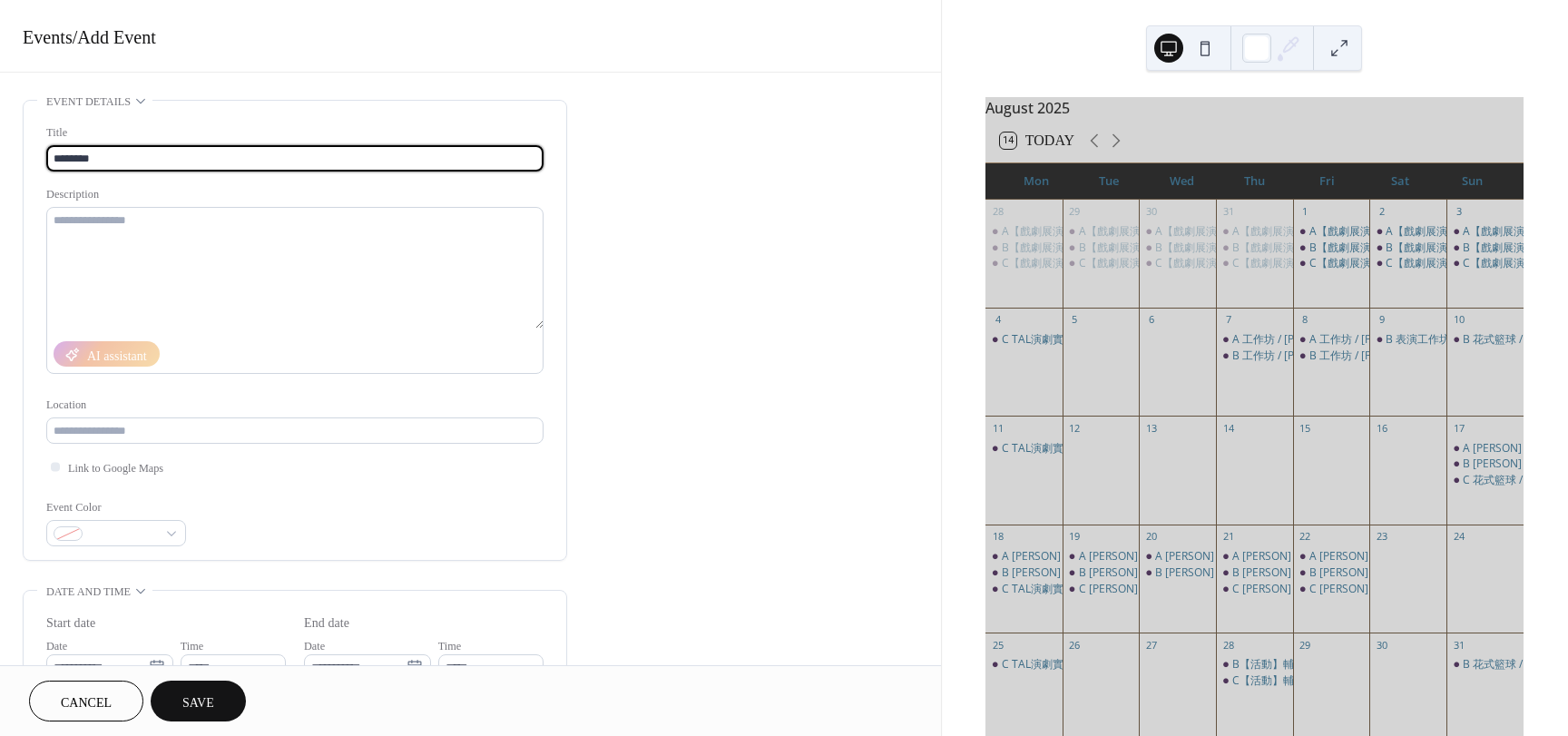 click on "********" at bounding box center (295, 158) 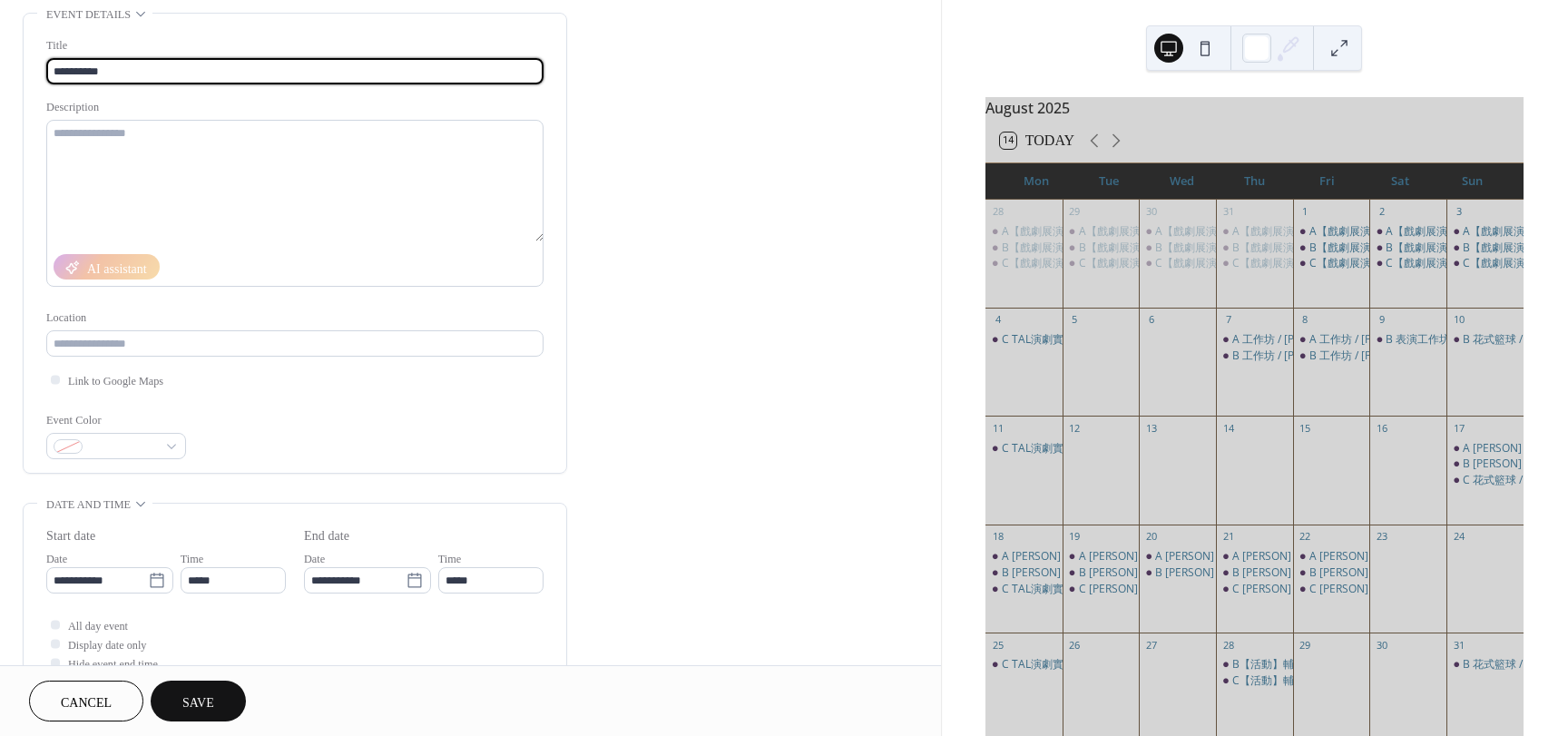 scroll, scrollTop: 91, scrollLeft: 0, axis: vertical 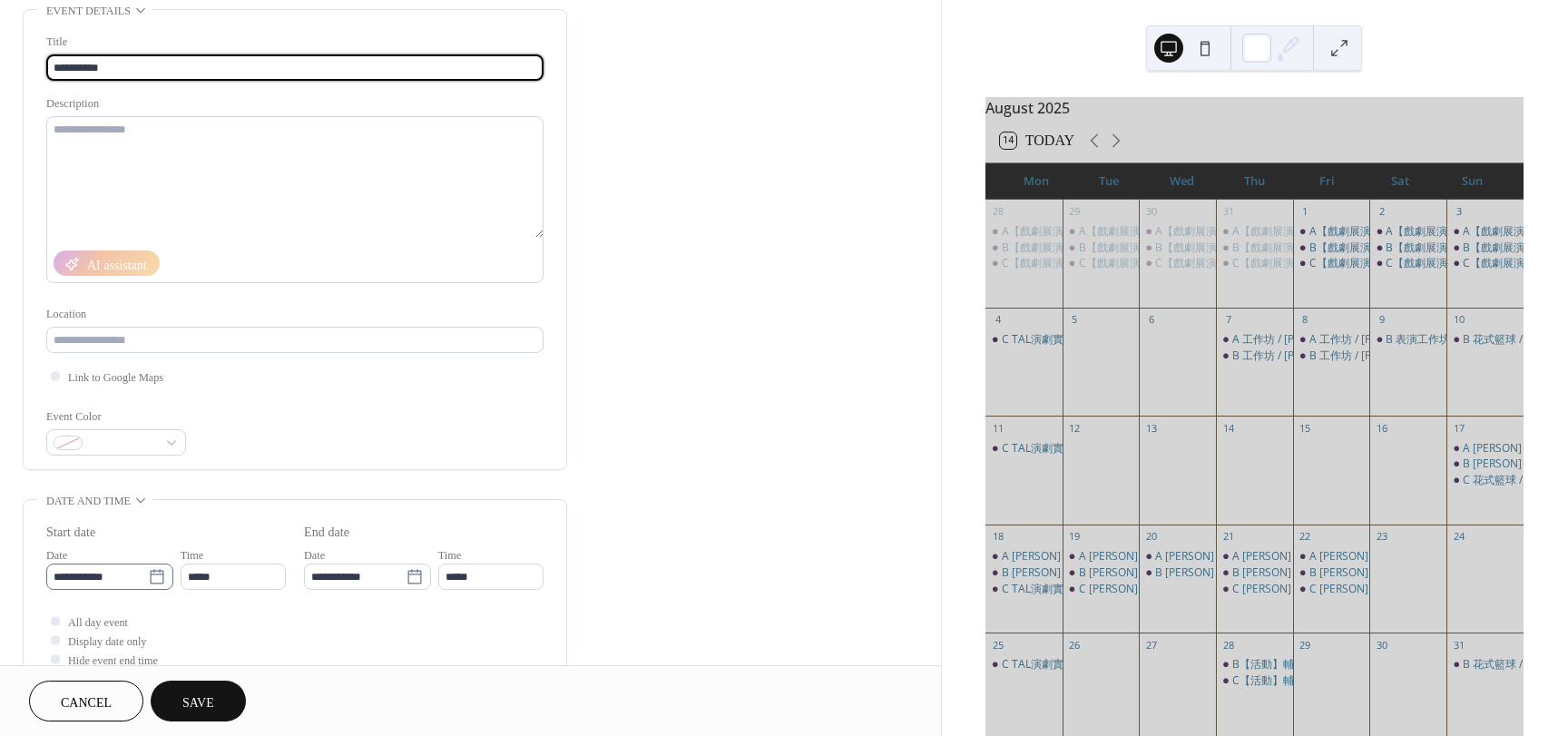 type on "**********" 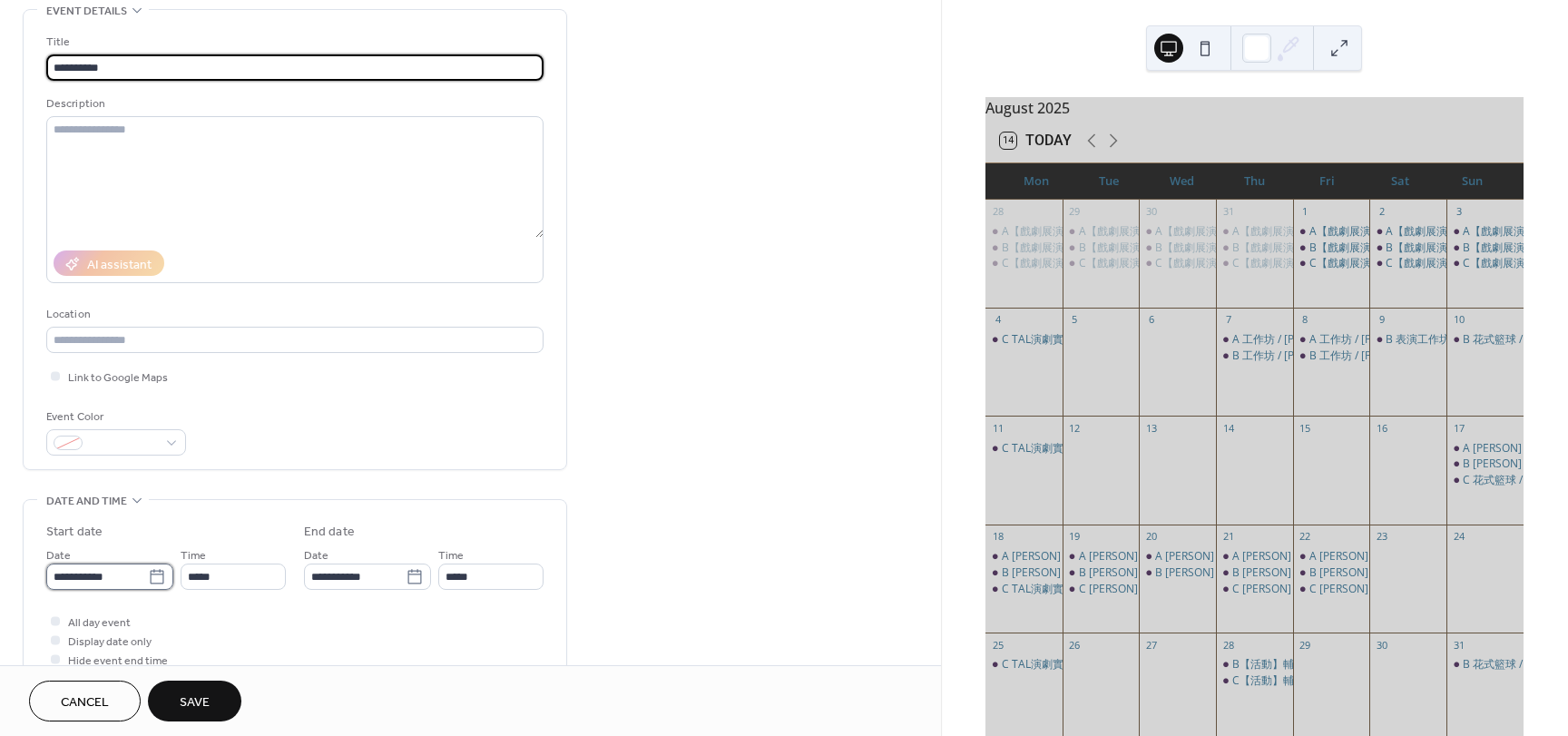 click on "**********" at bounding box center [97, 576] 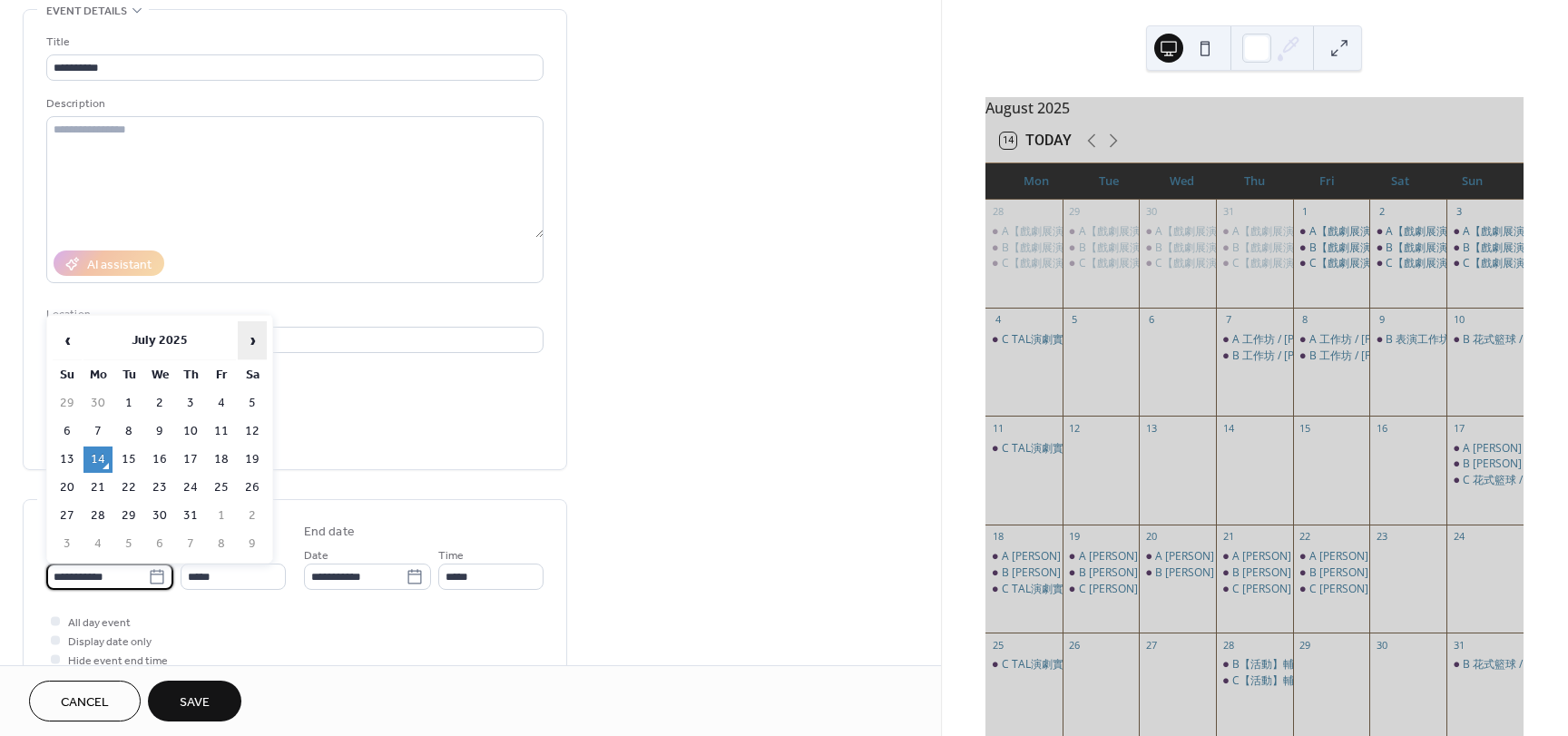 click on "›" at bounding box center (252, 340) 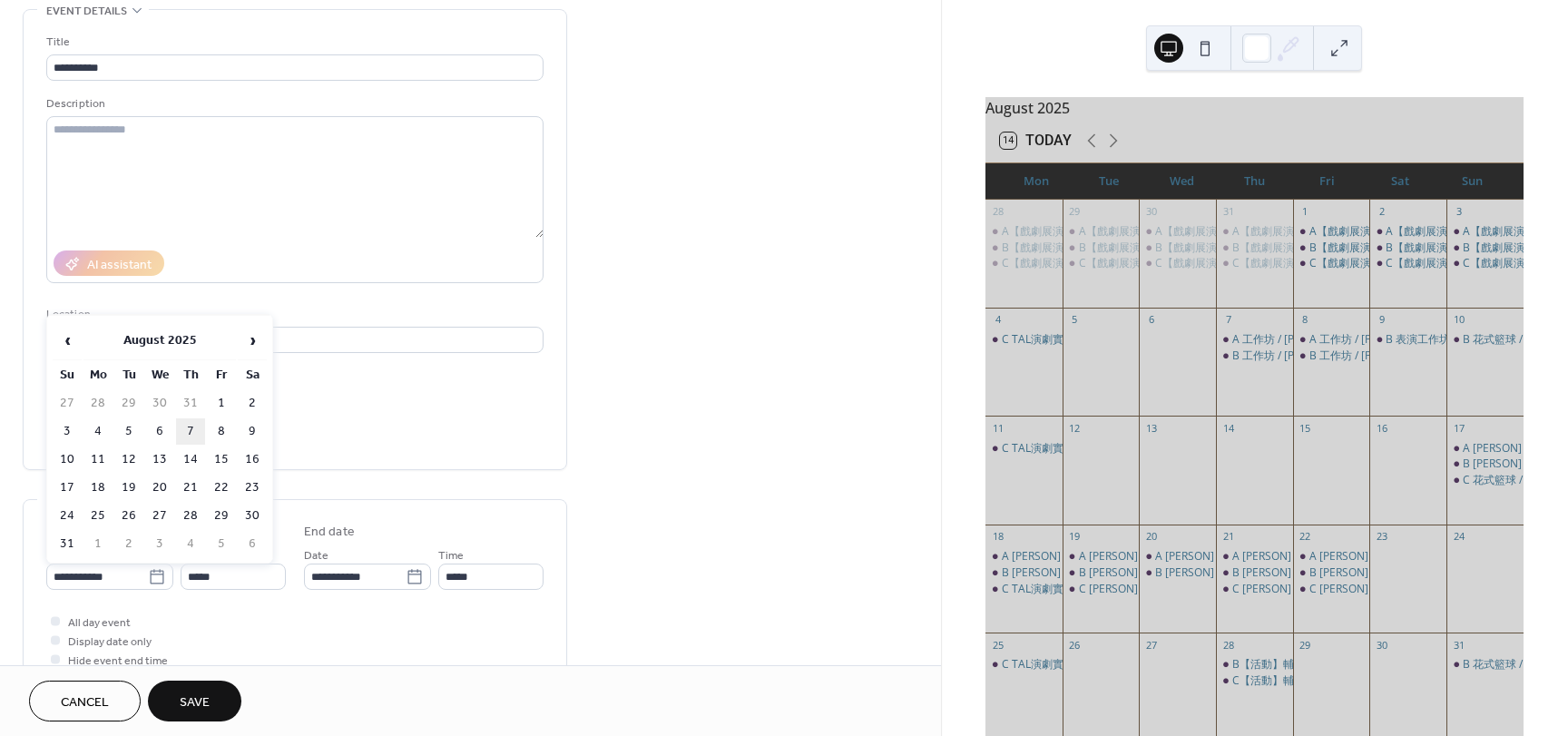 click on "7" at bounding box center (191, 431) 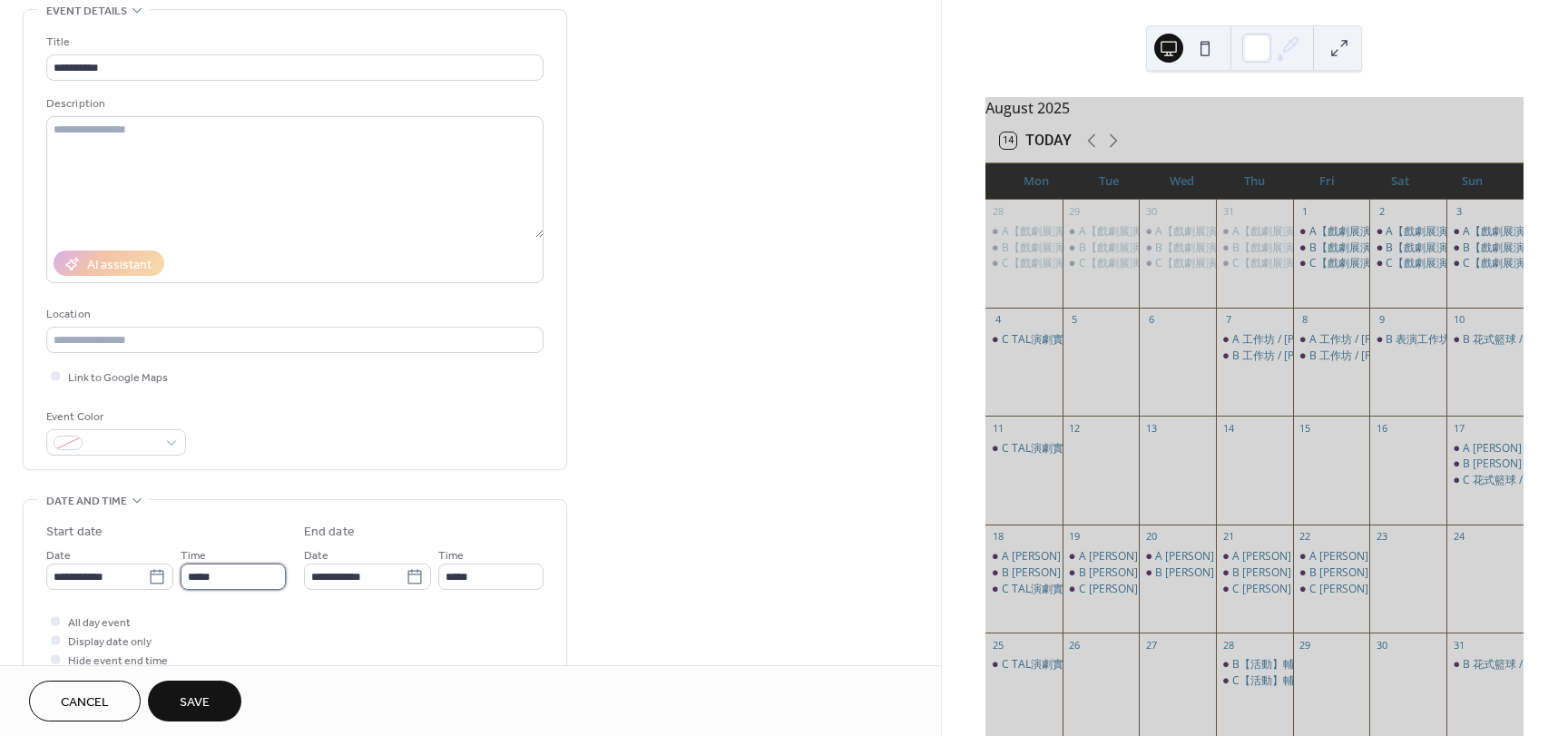 click on "*****" at bounding box center (233, 576) 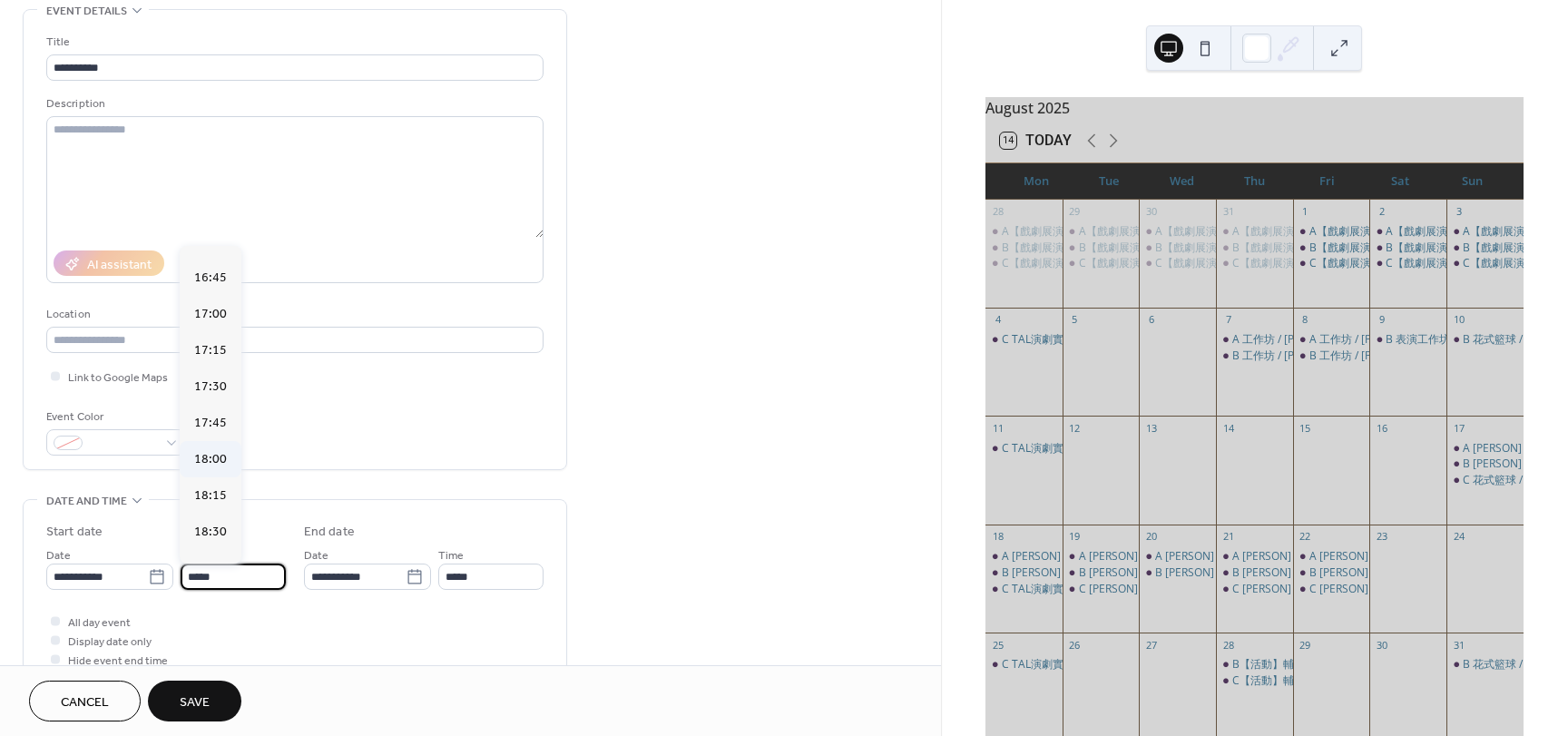 scroll, scrollTop: 2421, scrollLeft: 0, axis: vertical 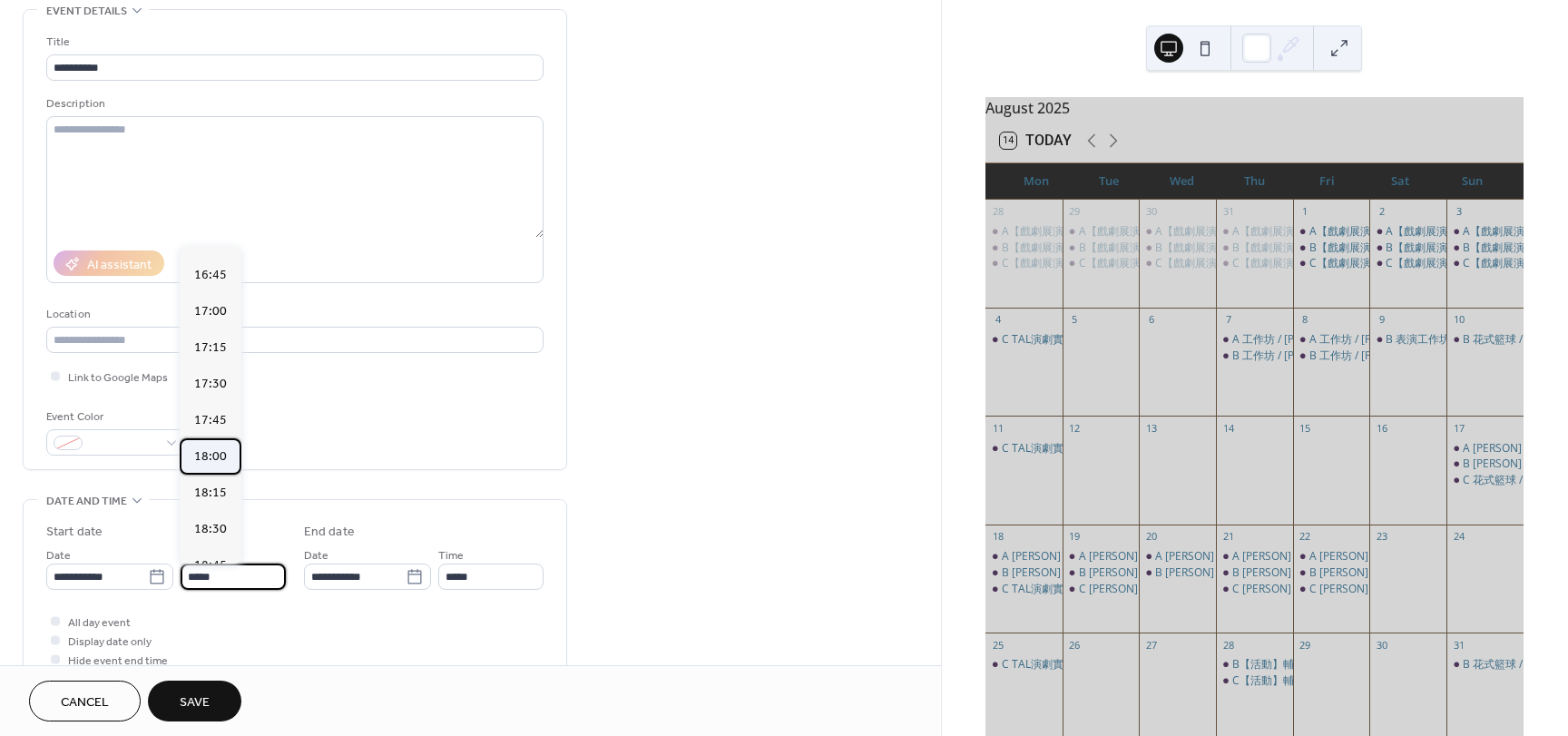 click on "18:00" at bounding box center (211, 456) 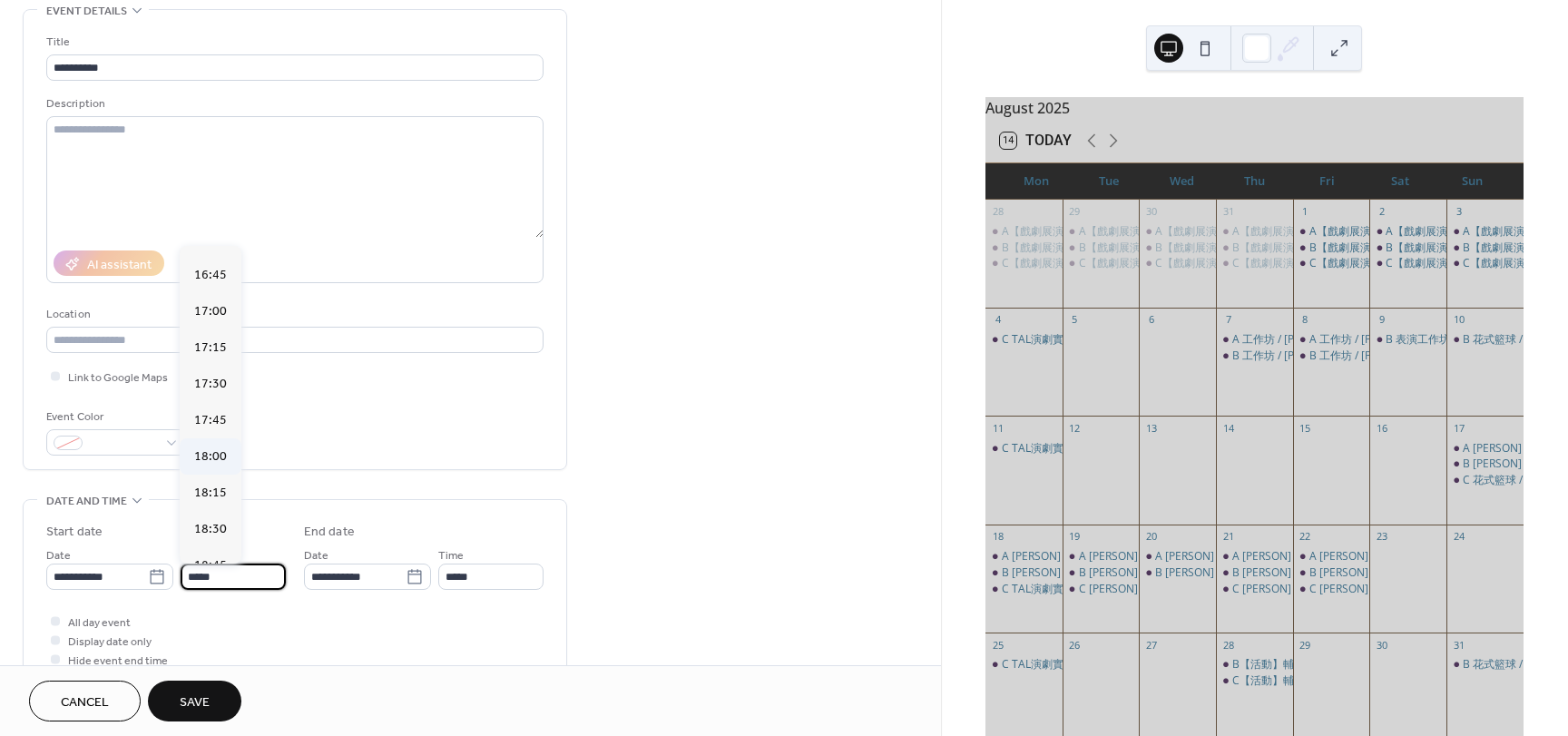 type on "*****" 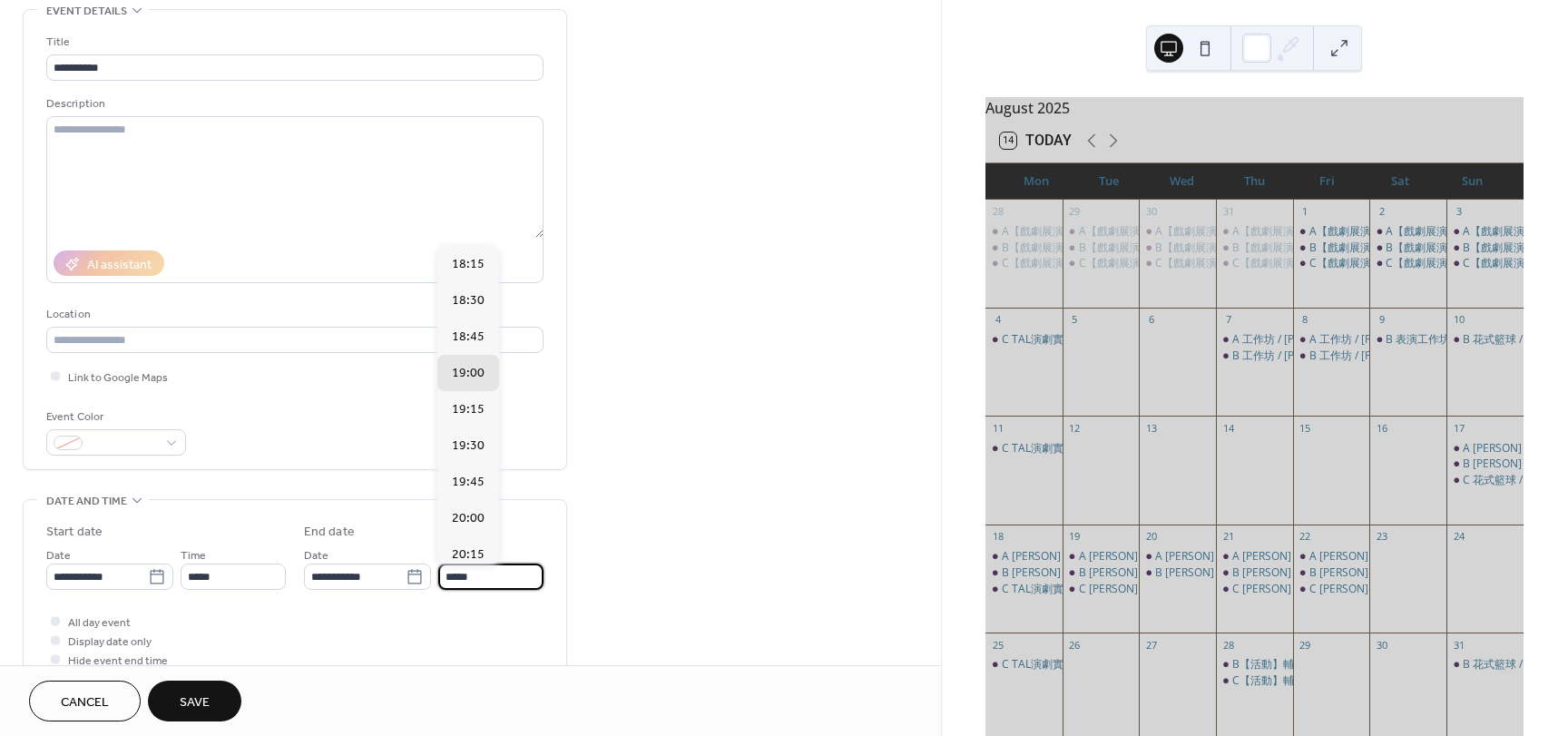 click on "*****" at bounding box center [491, 576] 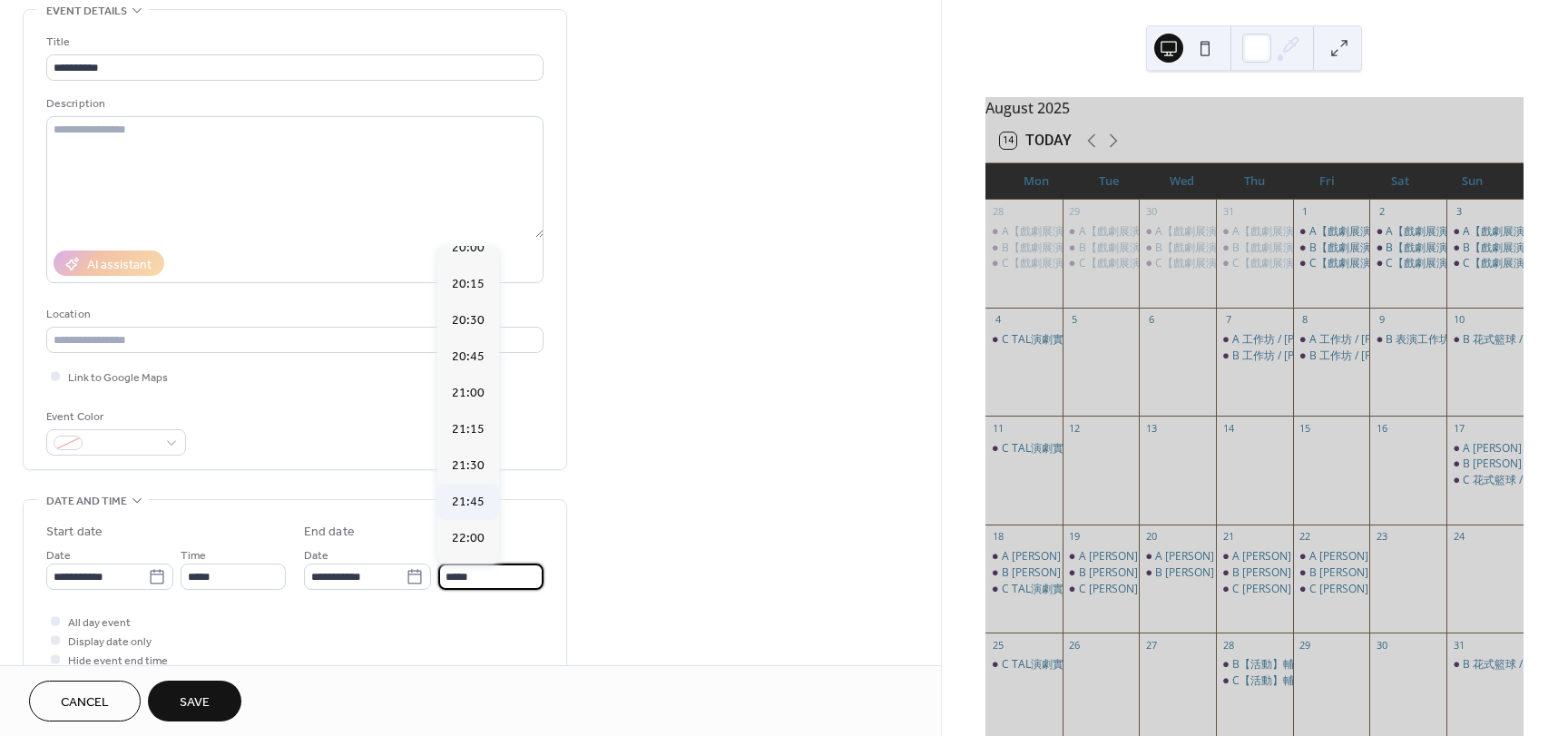 scroll, scrollTop: 272, scrollLeft: 0, axis: vertical 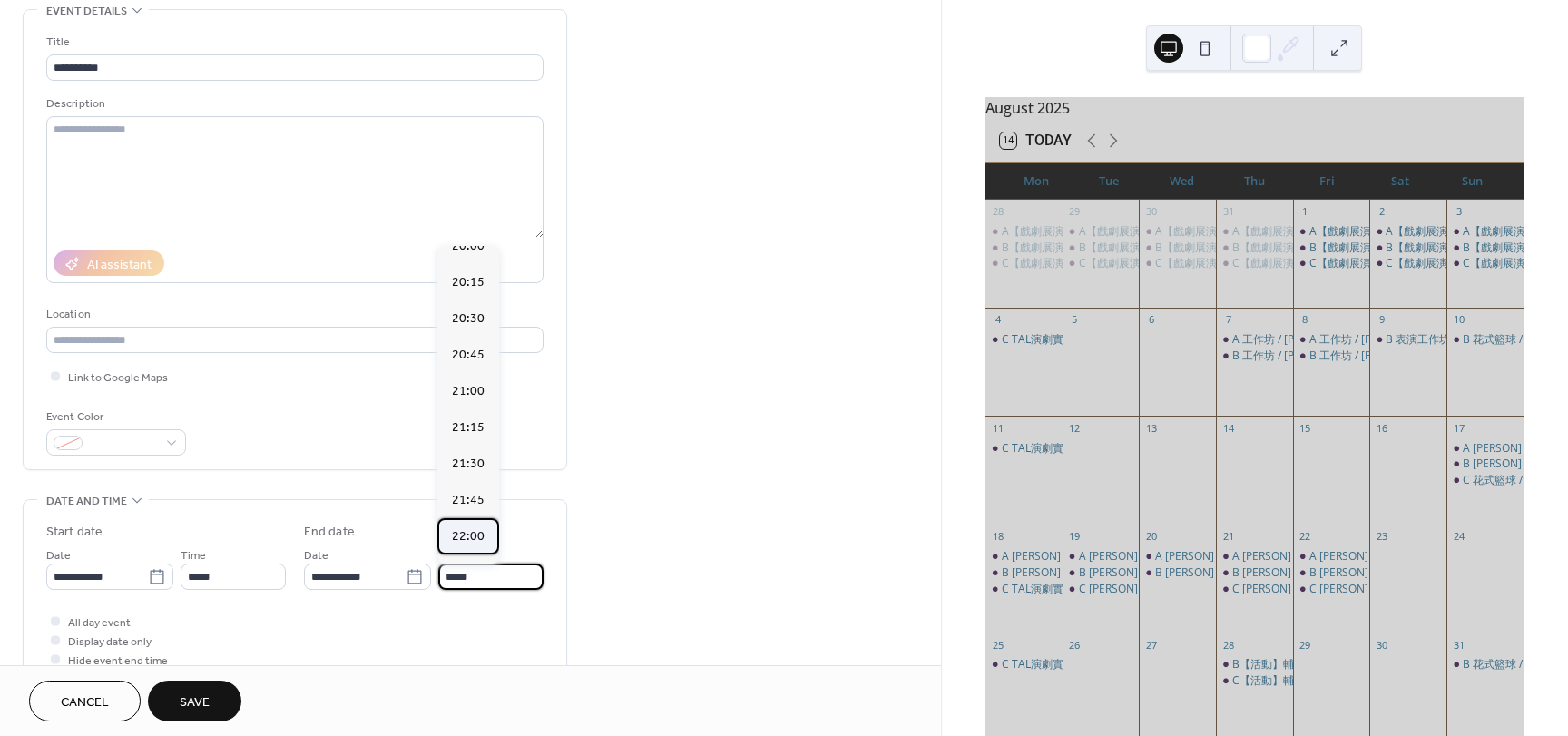 click on "22:00" at bounding box center [468, 536] 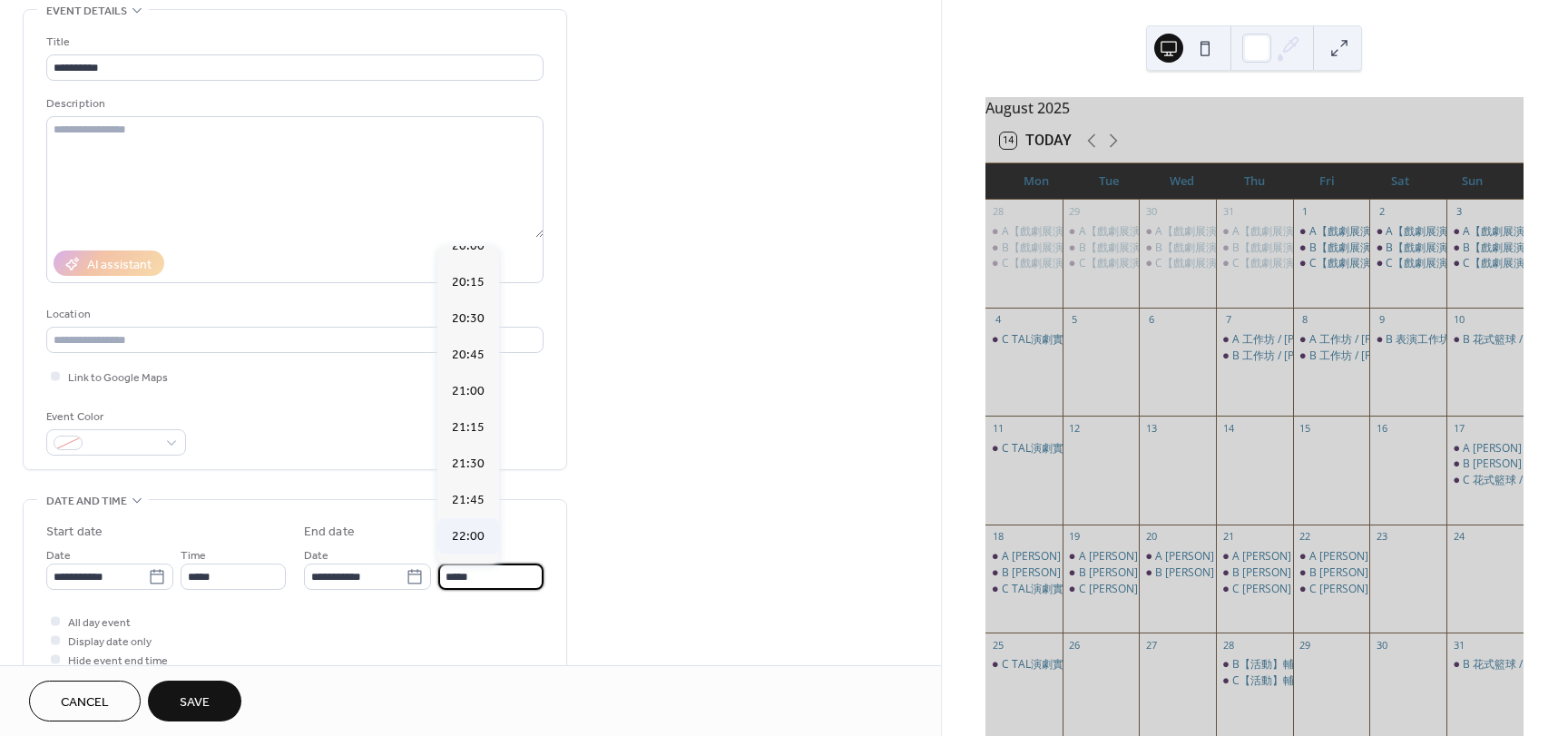 type on "*****" 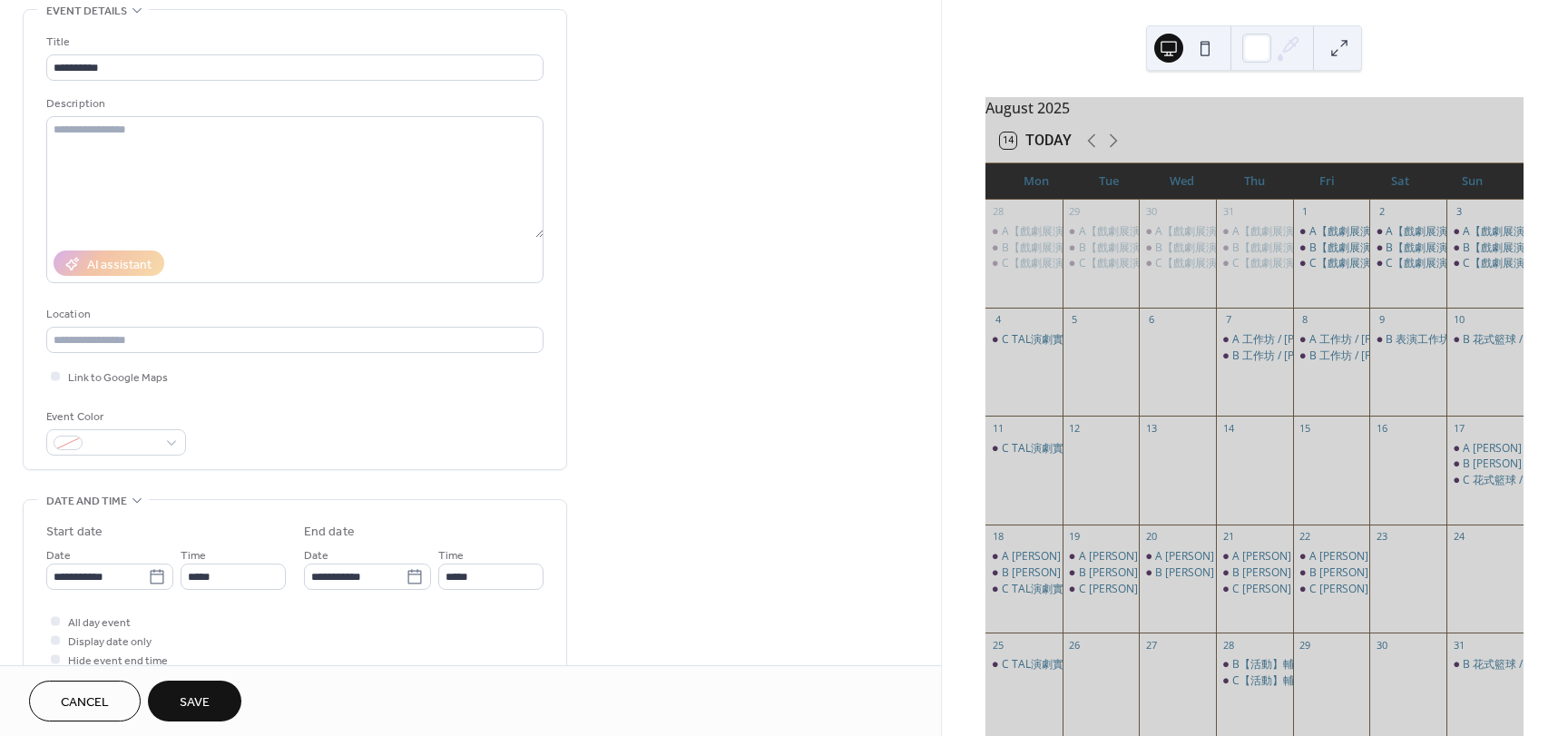 click on "Save" at bounding box center (194, 702) 